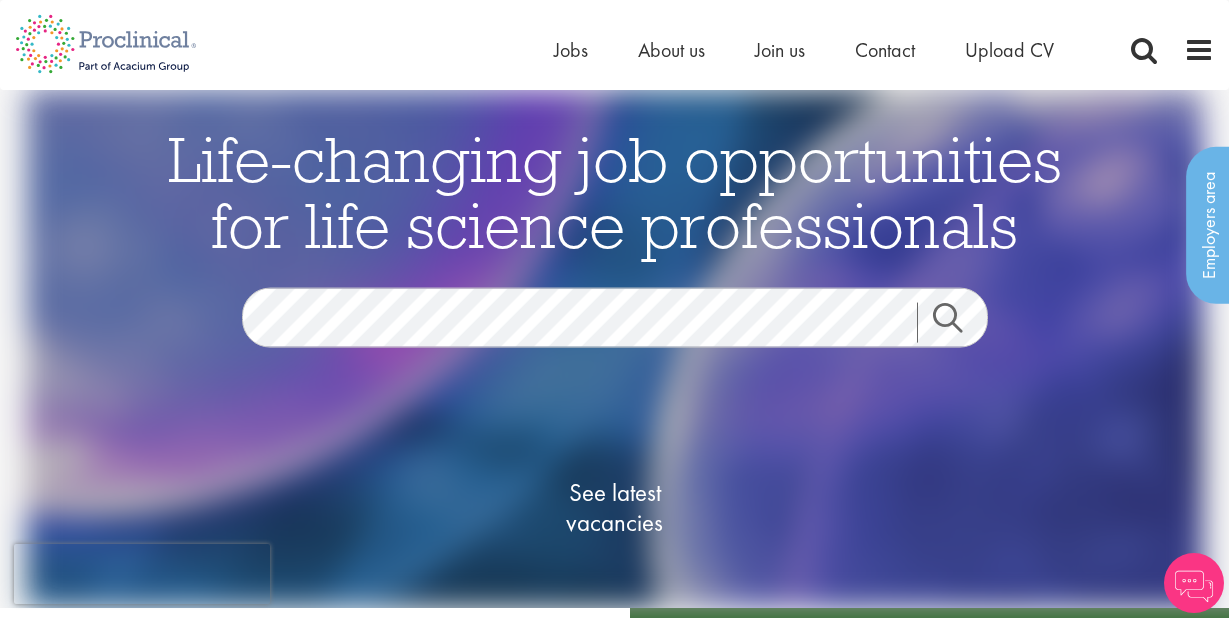 scroll, scrollTop: 0, scrollLeft: 0, axis: both 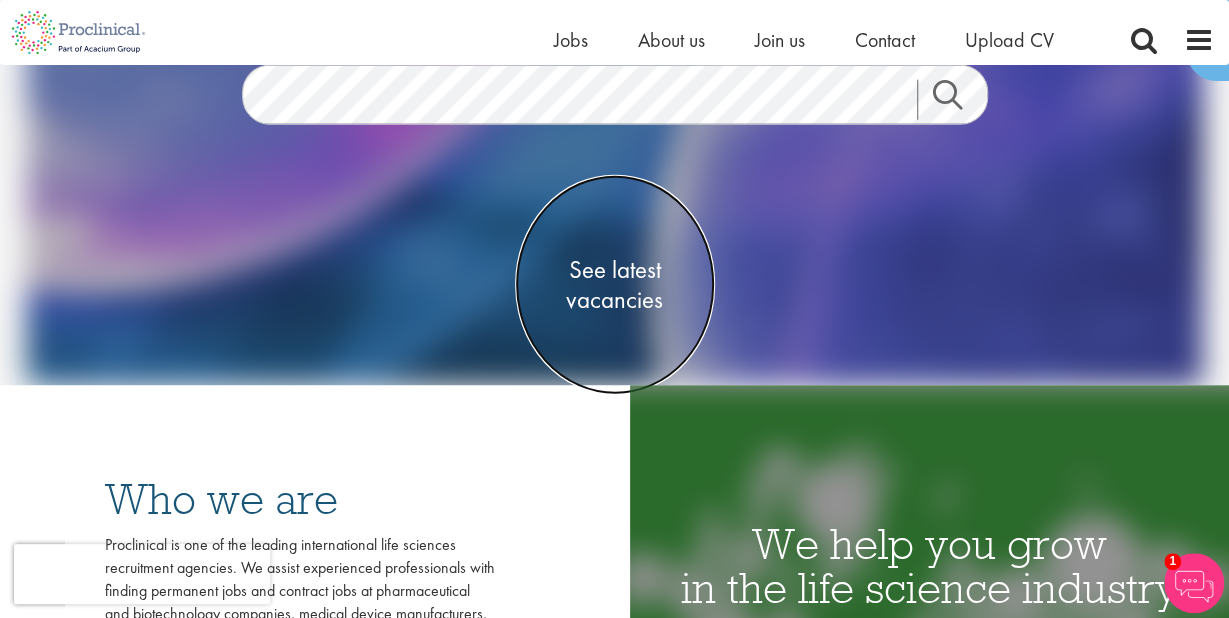 drag, startPoint x: 817, startPoint y: 219, endPoint x: 631, endPoint y: 298, distance: 202.08167 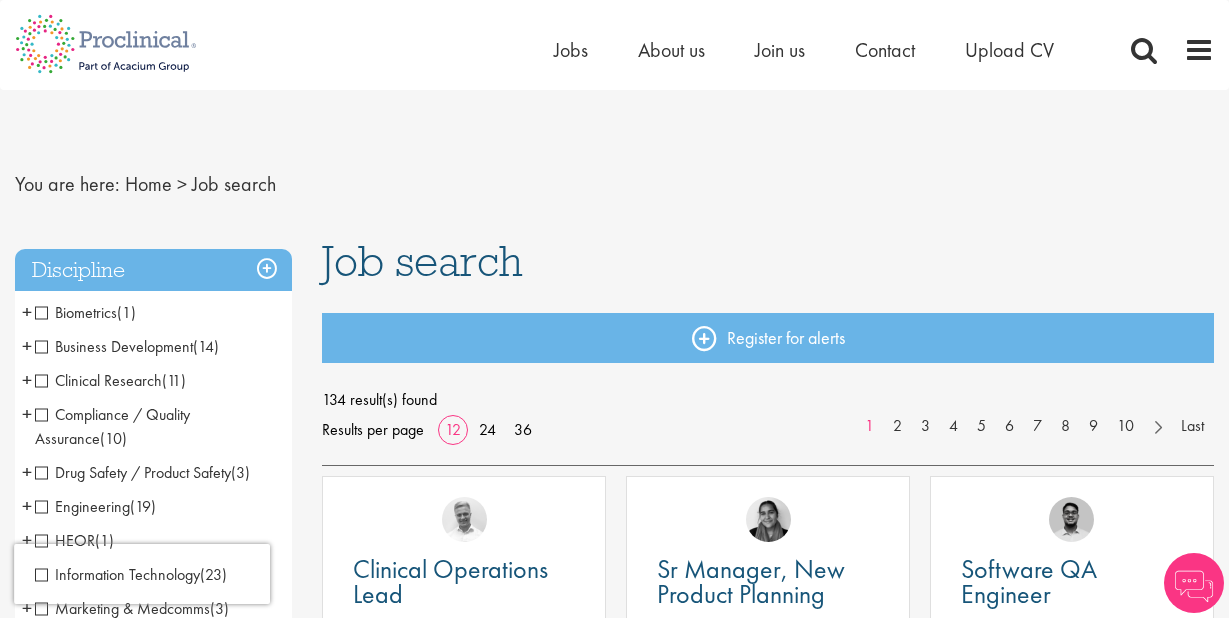 scroll, scrollTop: 0, scrollLeft: 0, axis: both 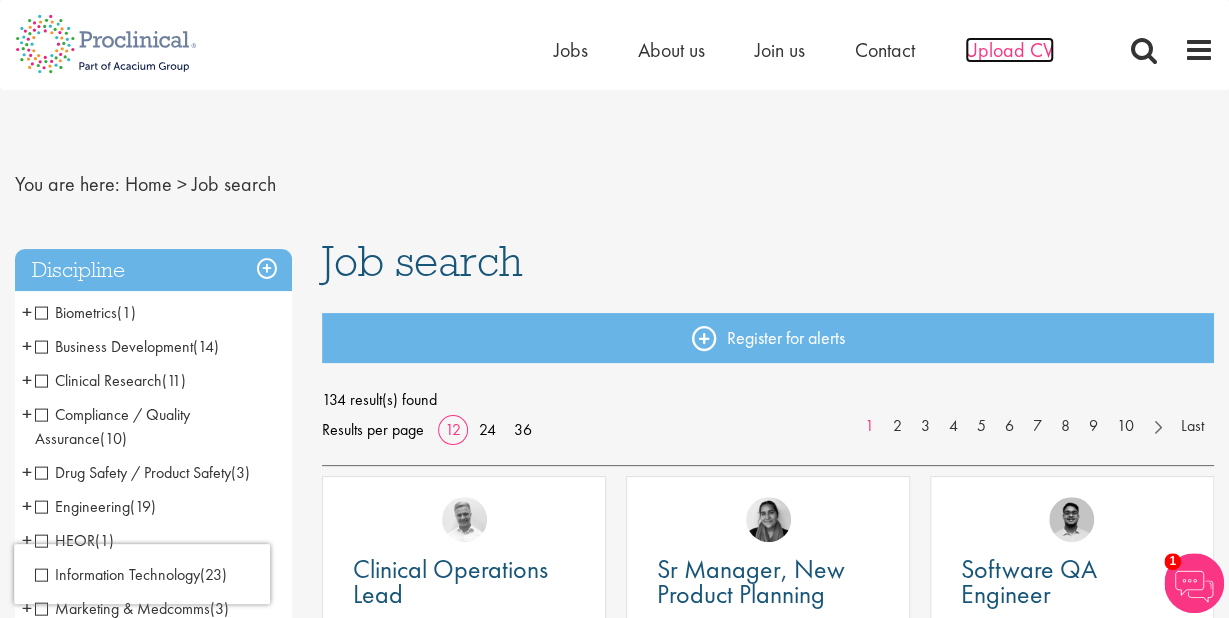 click on "Upload CV" at bounding box center [1009, 50] 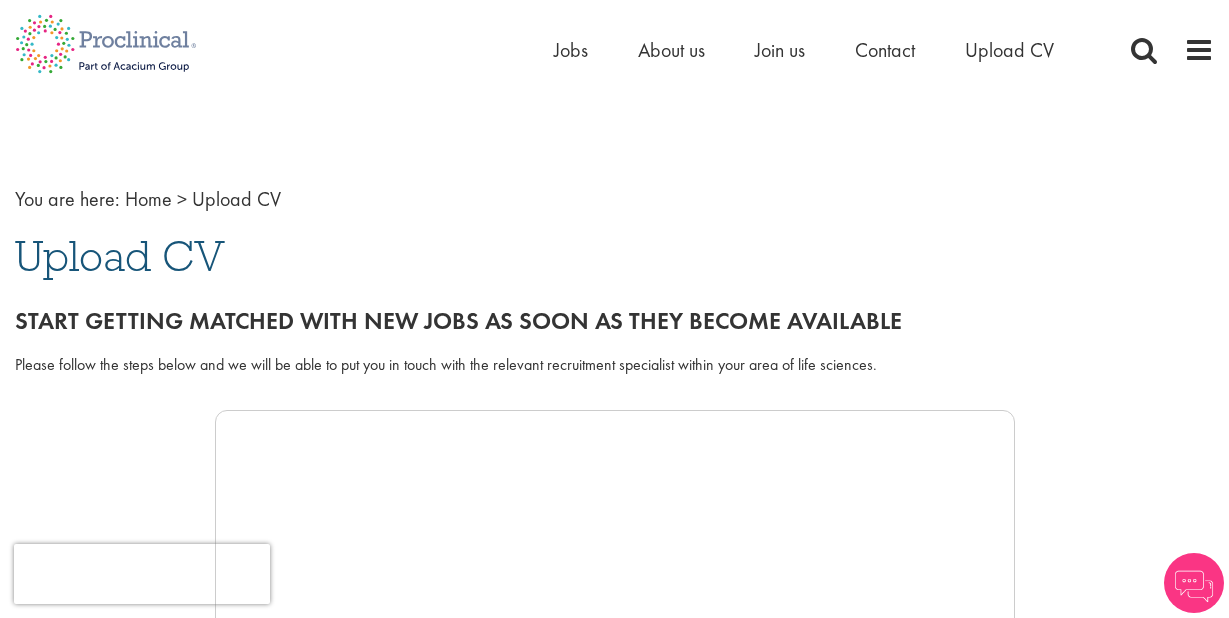 scroll, scrollTop: 0, scrollLeft: 0, axis: both 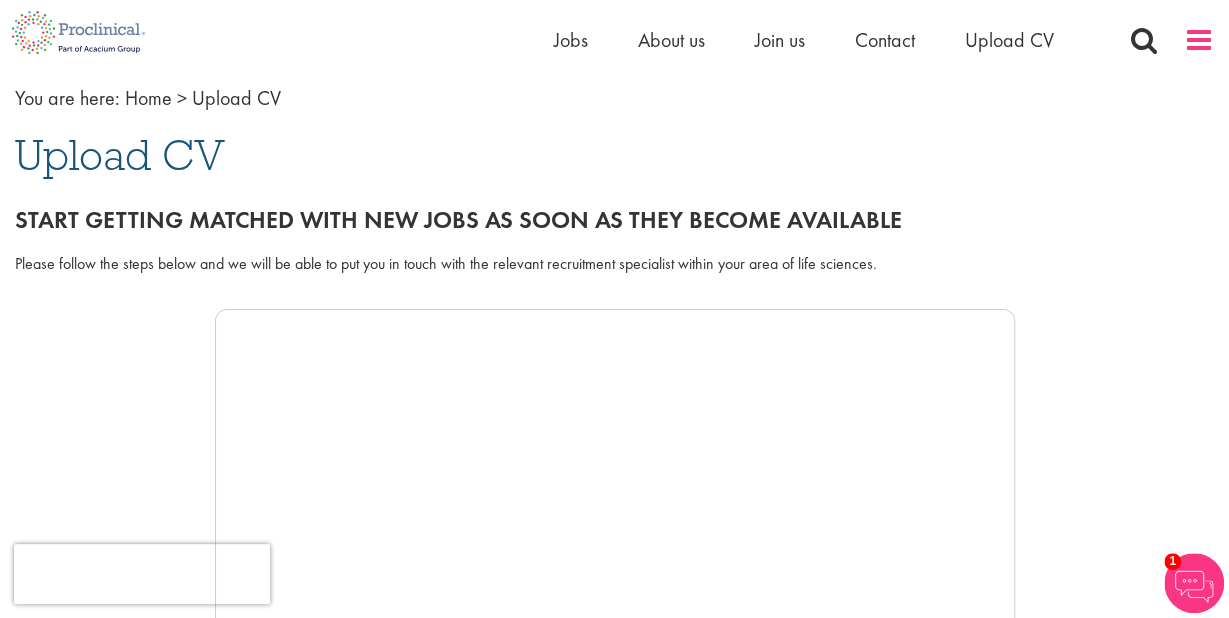 click at bounding box center (1199, 40) 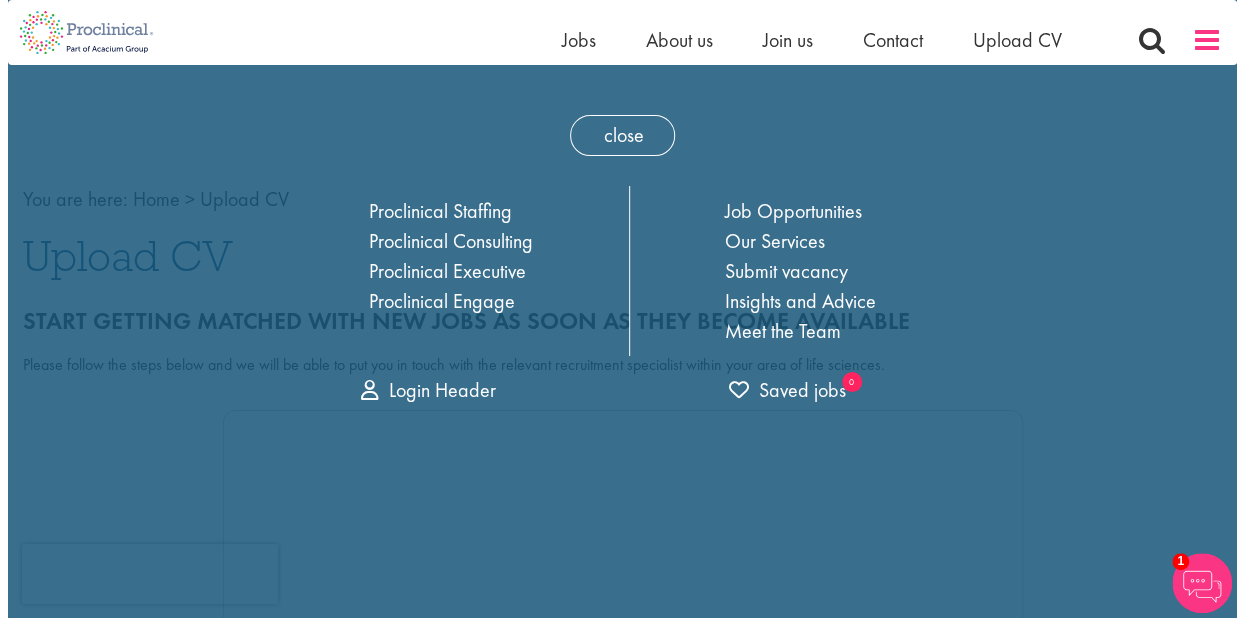 scroll, scrollTop: 0, scrollLeft: 0, axis: both 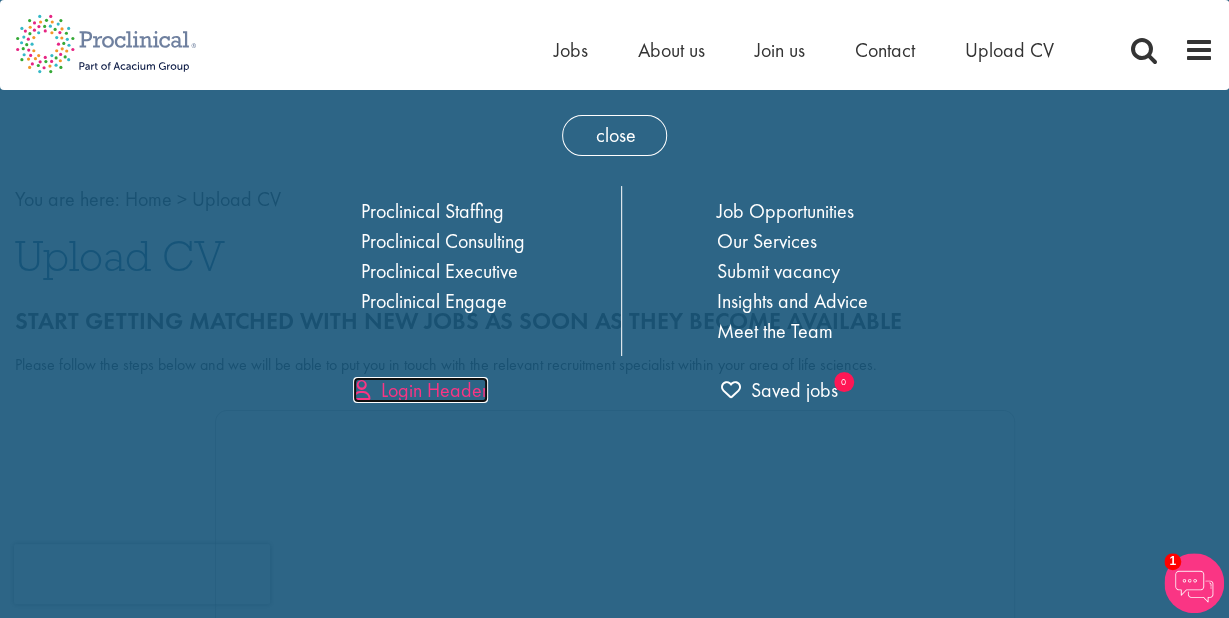 click on "Login Header" at bounding box center (420, 390) 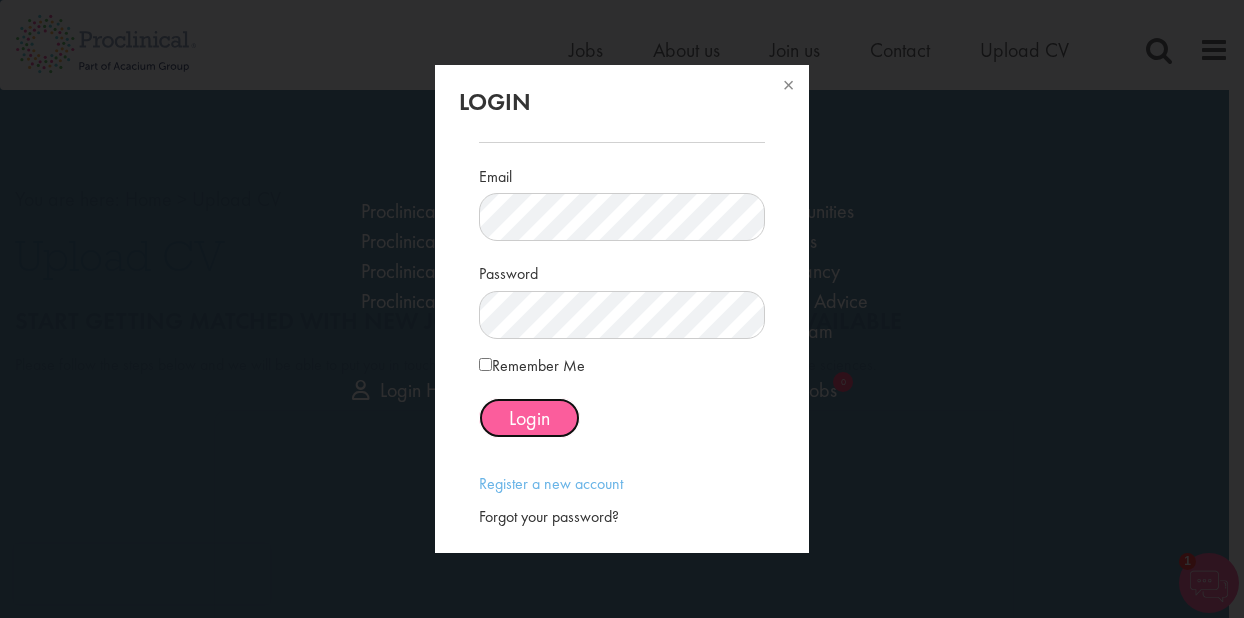 click on "Login" at bounding box center [529, 418] 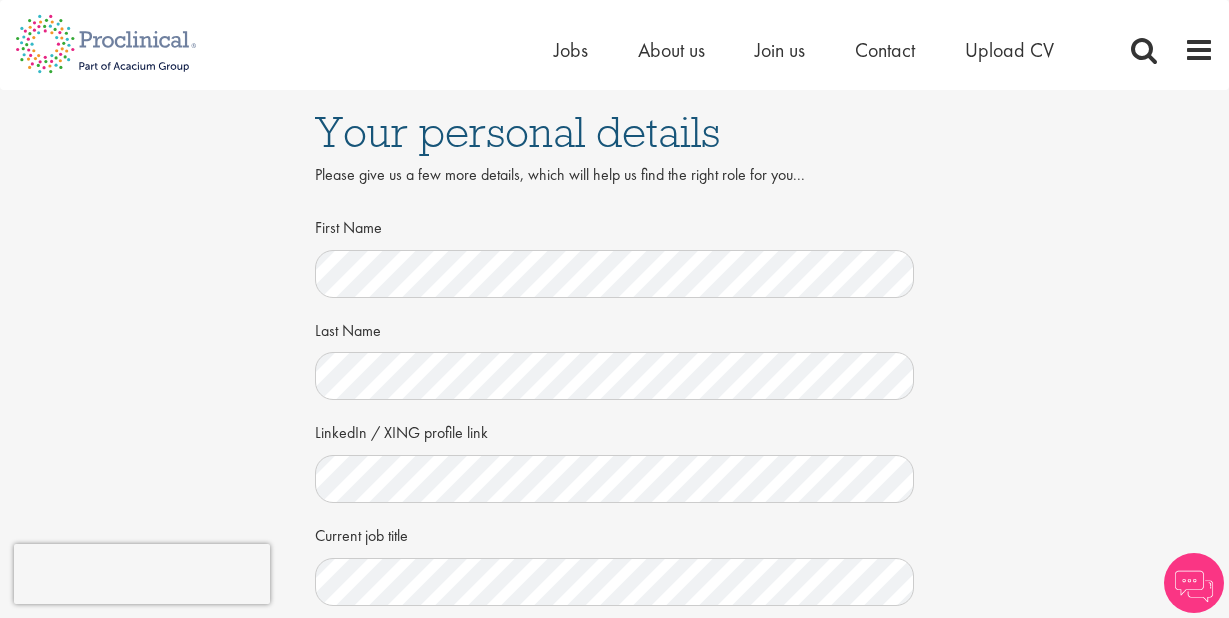 scroll, scrollTop: 0, scrollLeft: 0, axis: both 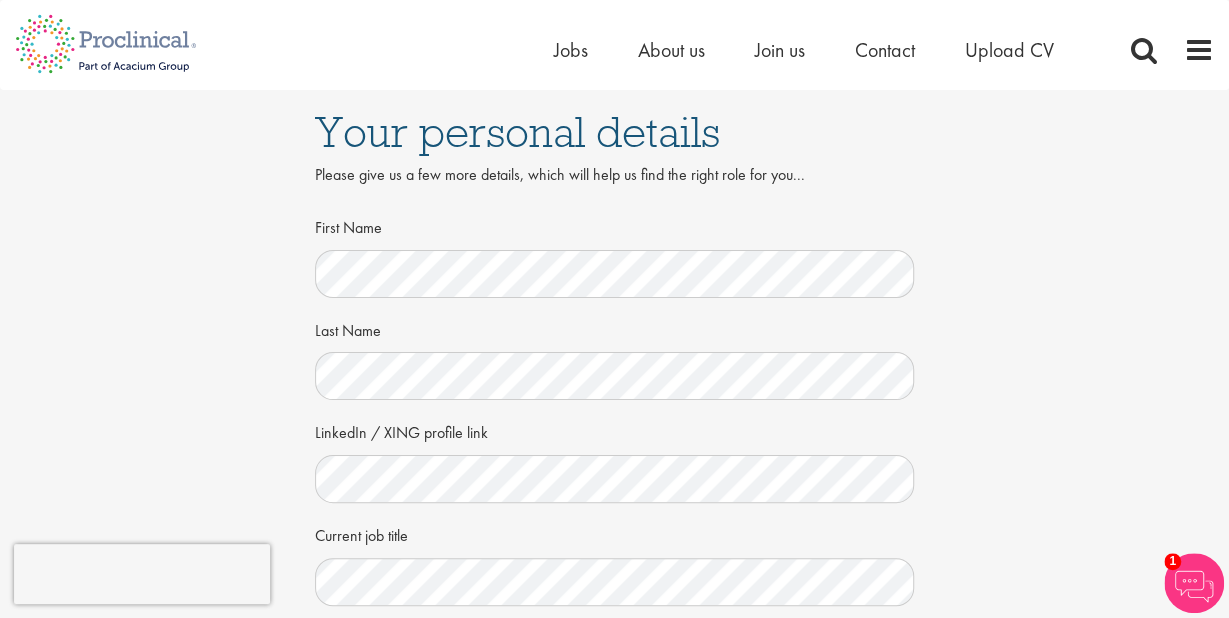 click on "Your personal details
Please give us a few more details, which will help us find the right role for you...
First Name
Last Name
LinkedIn / XING profile link
Current job title
Phone number
Hidden visitor type
Cover note
Local File
Dropbox
Google Drive" at bounding box center (614, 547) 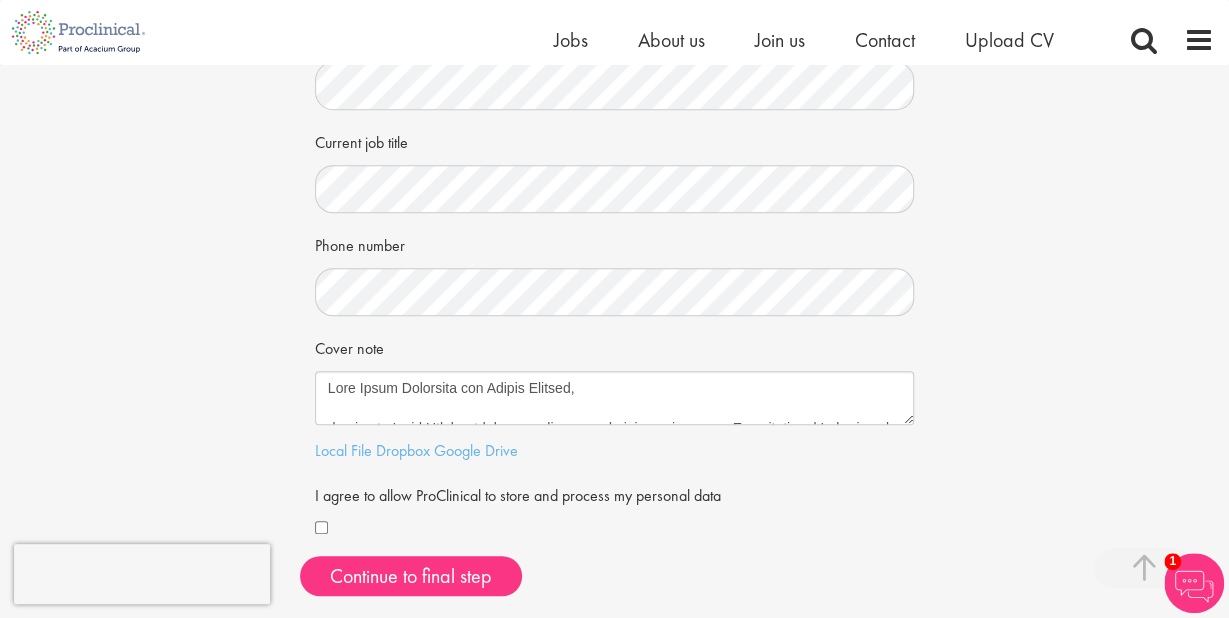scroll, scrollTop: 378, scrollLeft: 0, axis: vertical 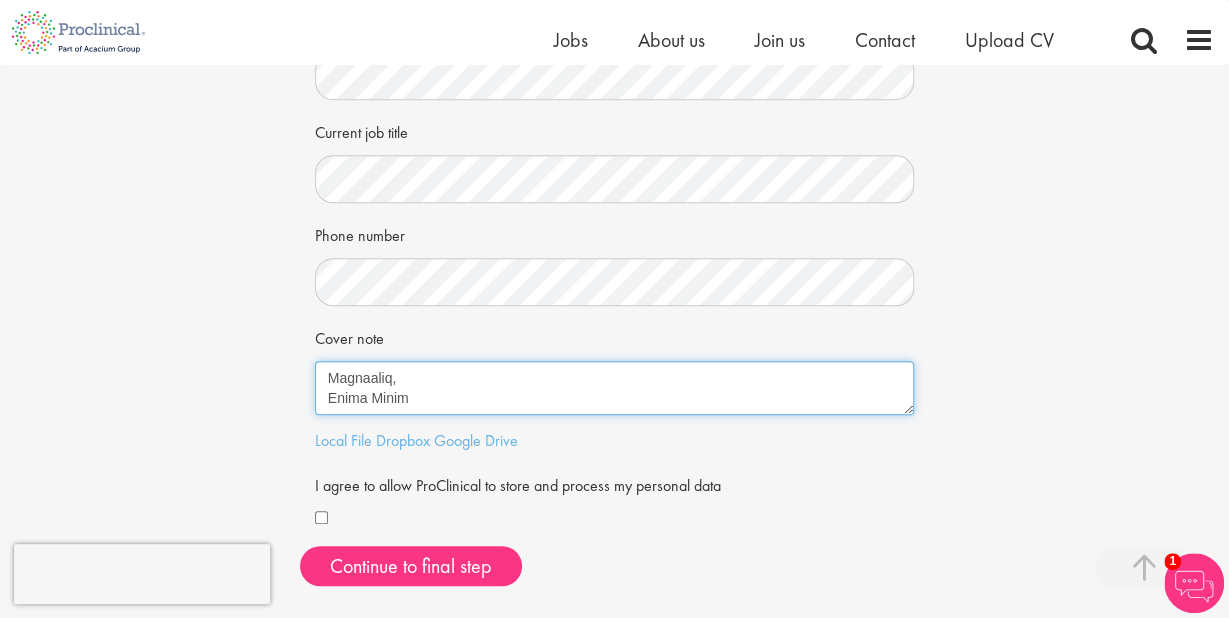 drag, startPoint x: 328, startPoint y: 377, endPoint x: 542, endPoint y: 471, distance: 233.7349 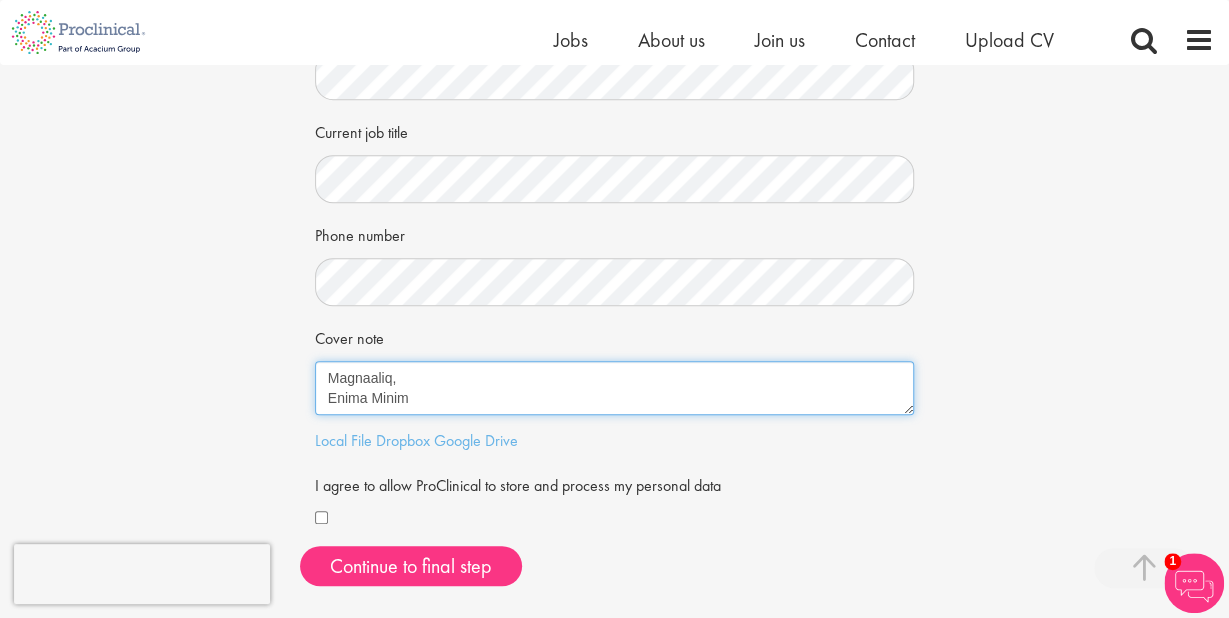 click on "Cover note" at bounding box center (615, 388) 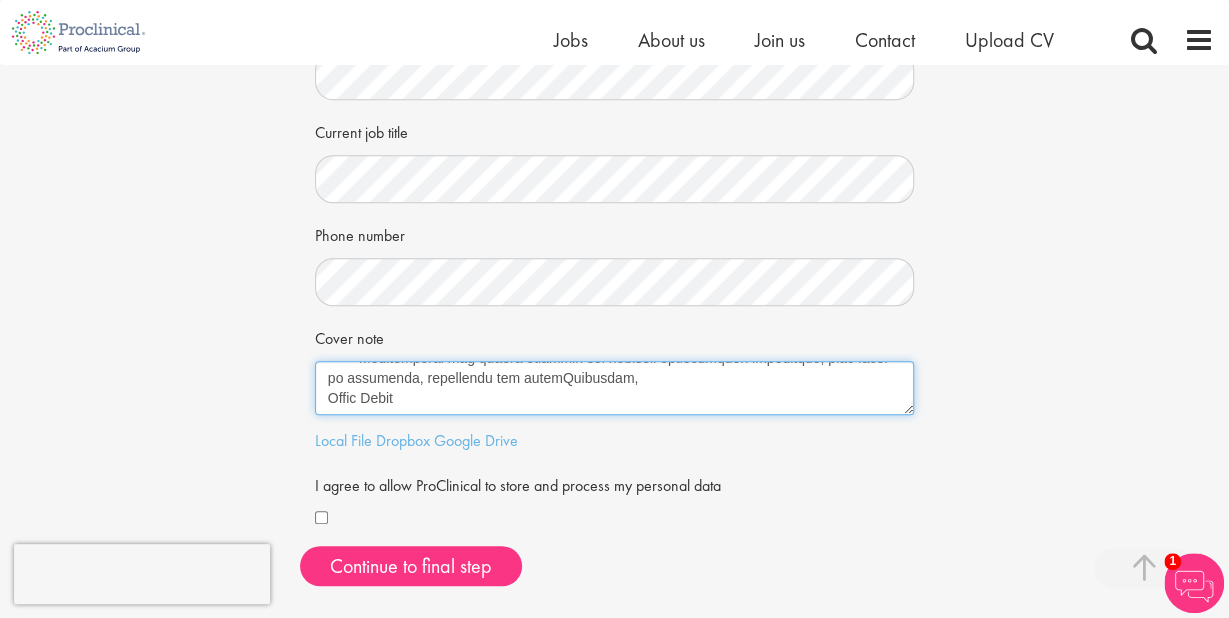 scroll, scrollTop: 700, scrollLeft: 0, axis: vertical 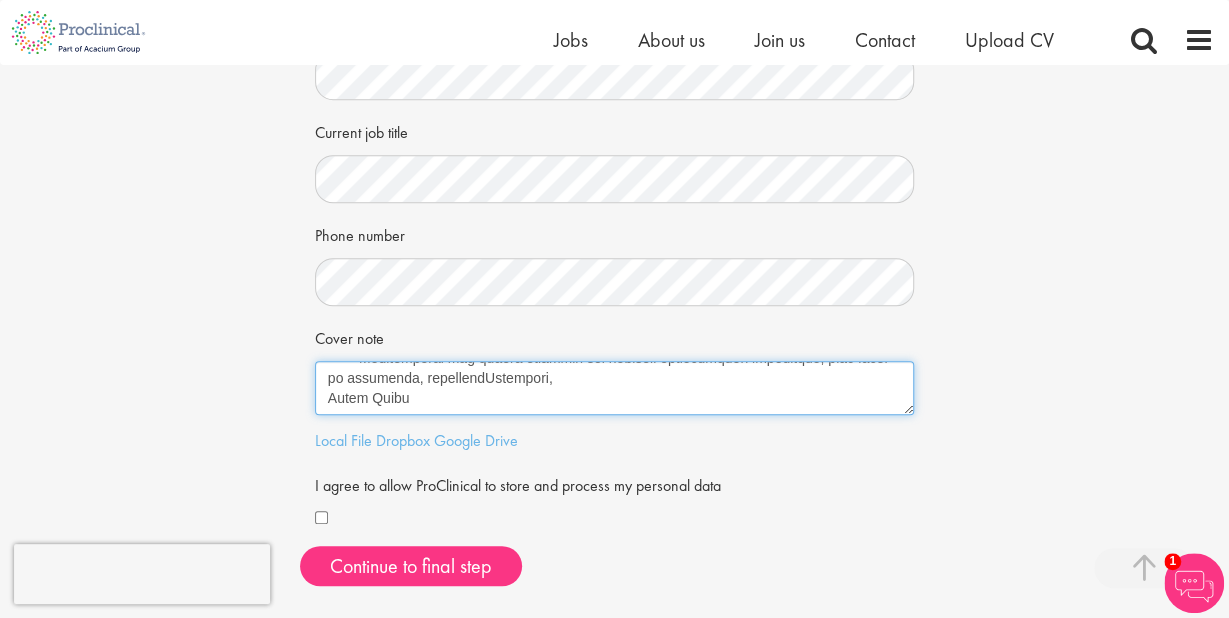 drag, startPoint x: 324, startPoint y: 377, endPoint x: 432, endPoint y: 383, distance: 108.16654 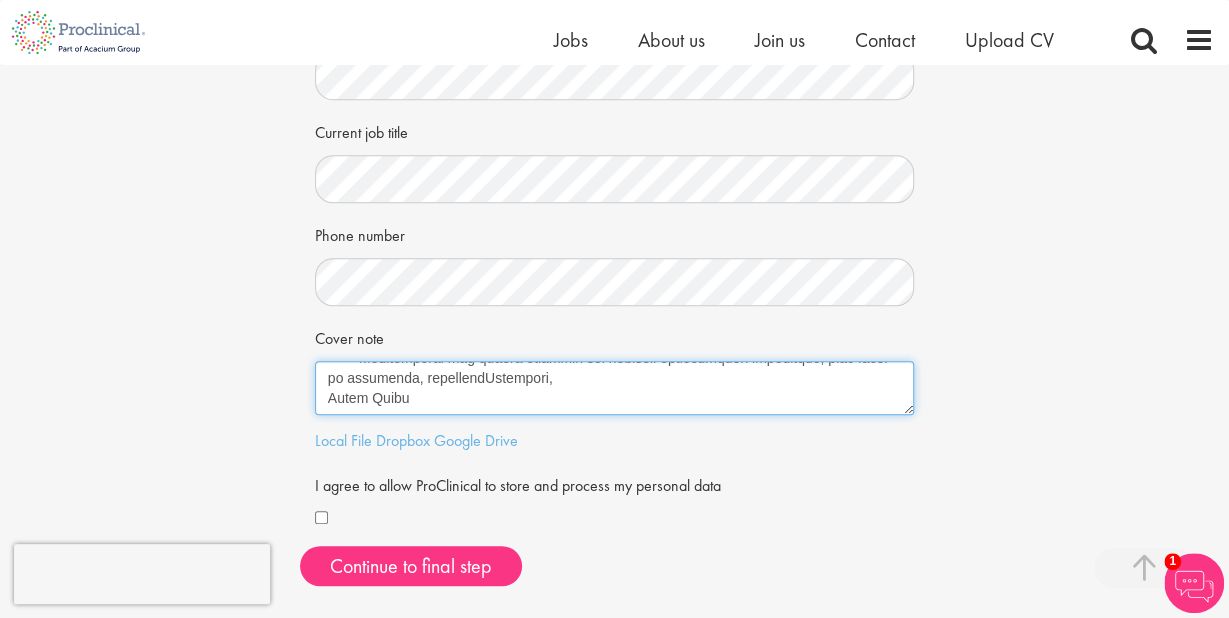 click on "Cover note" at bounding box center (615, 388) 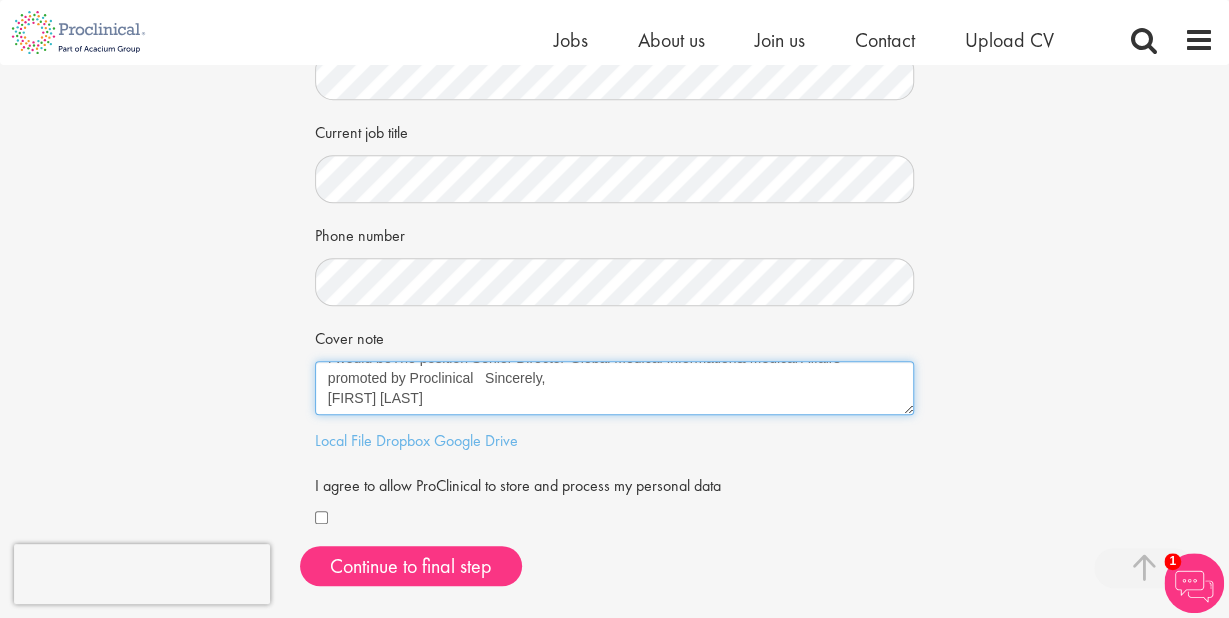 scroll, scrollTop: 0, scrollLeft: 0, axis: both 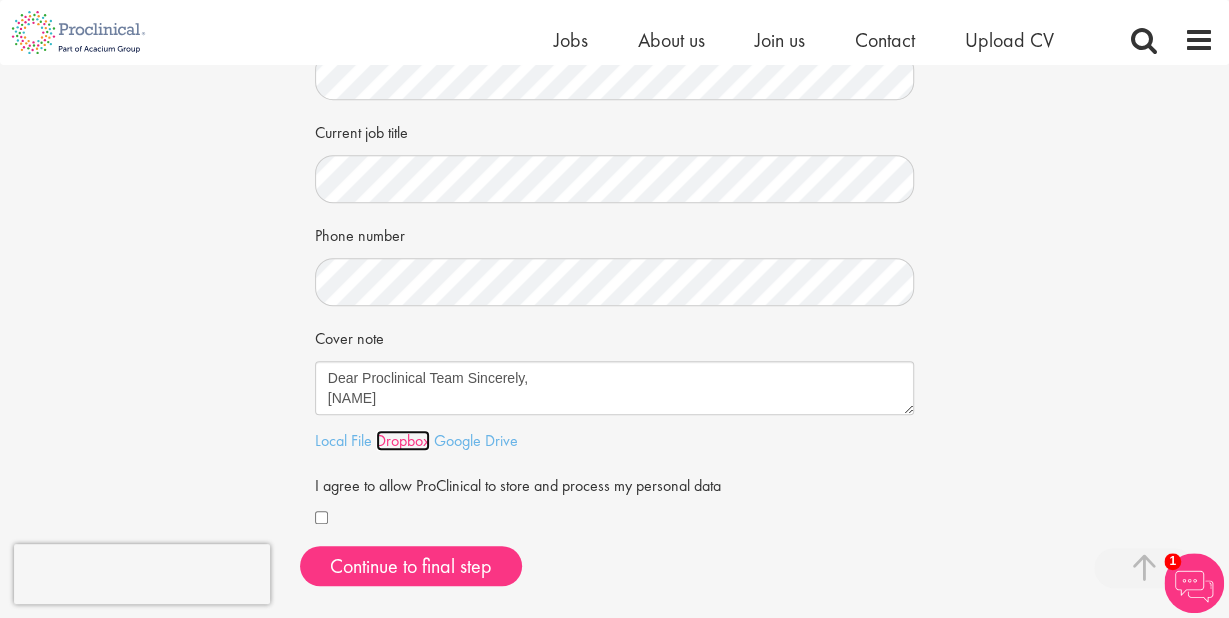 click on "Dropbox" at bounding box center [403, 440] 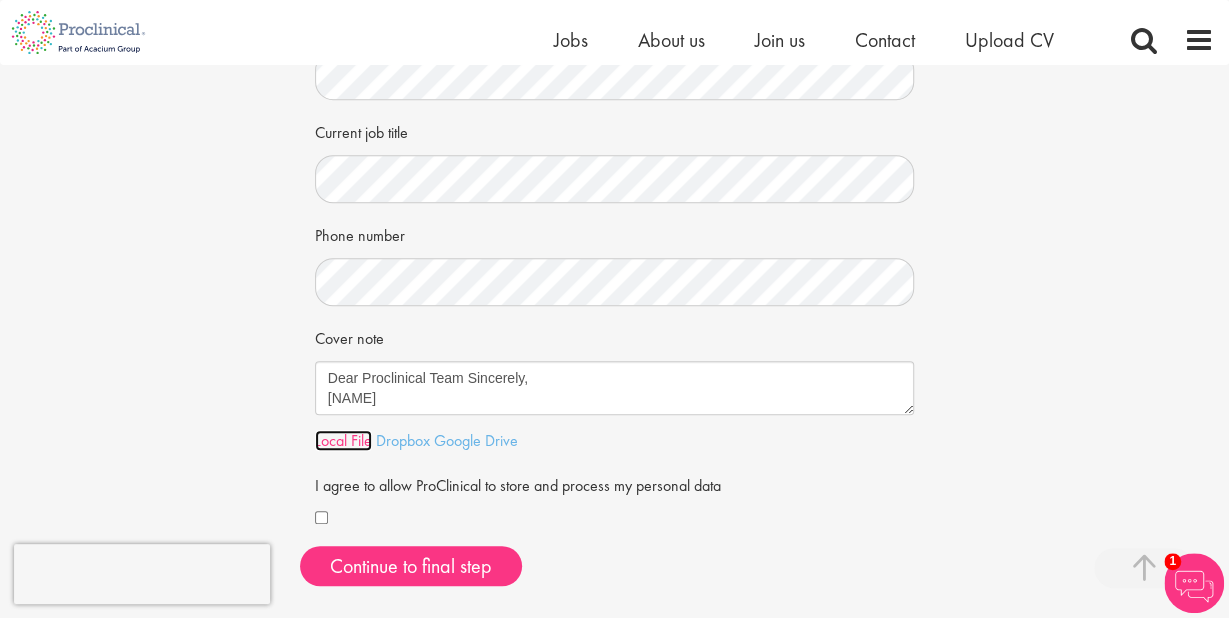 click on "Local File" at bounding box center [343, 440] 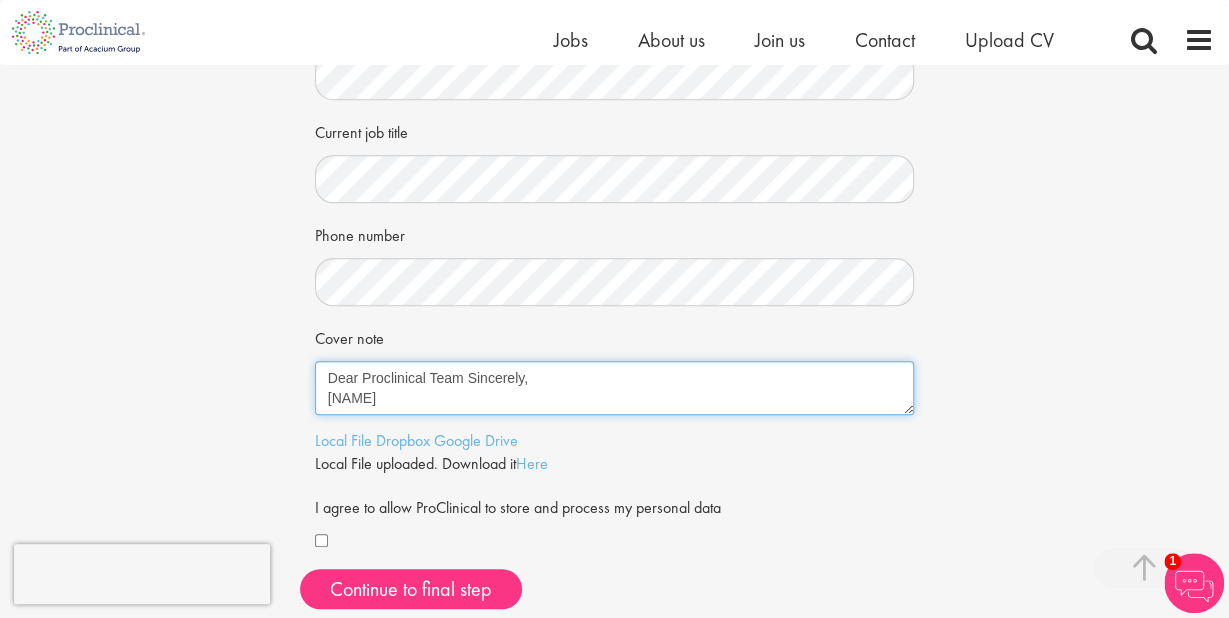 click on "Cover note" at bounding box center [615, 388] 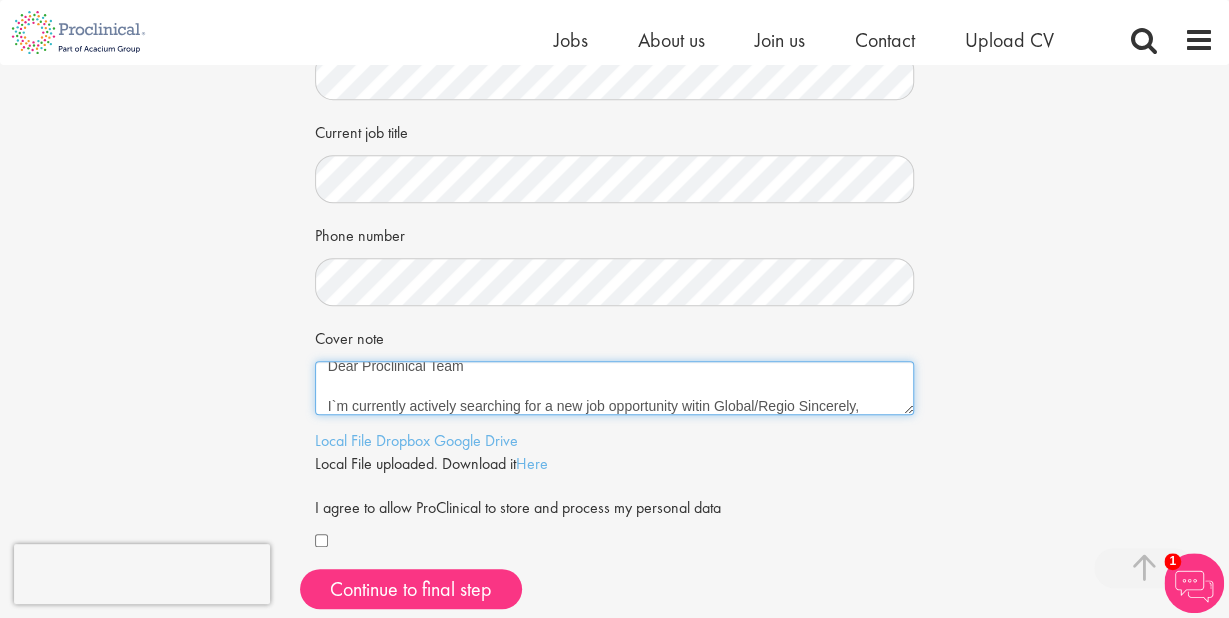 scroll, scrollTop: 32, scrollLeft: 0, axis: vertical 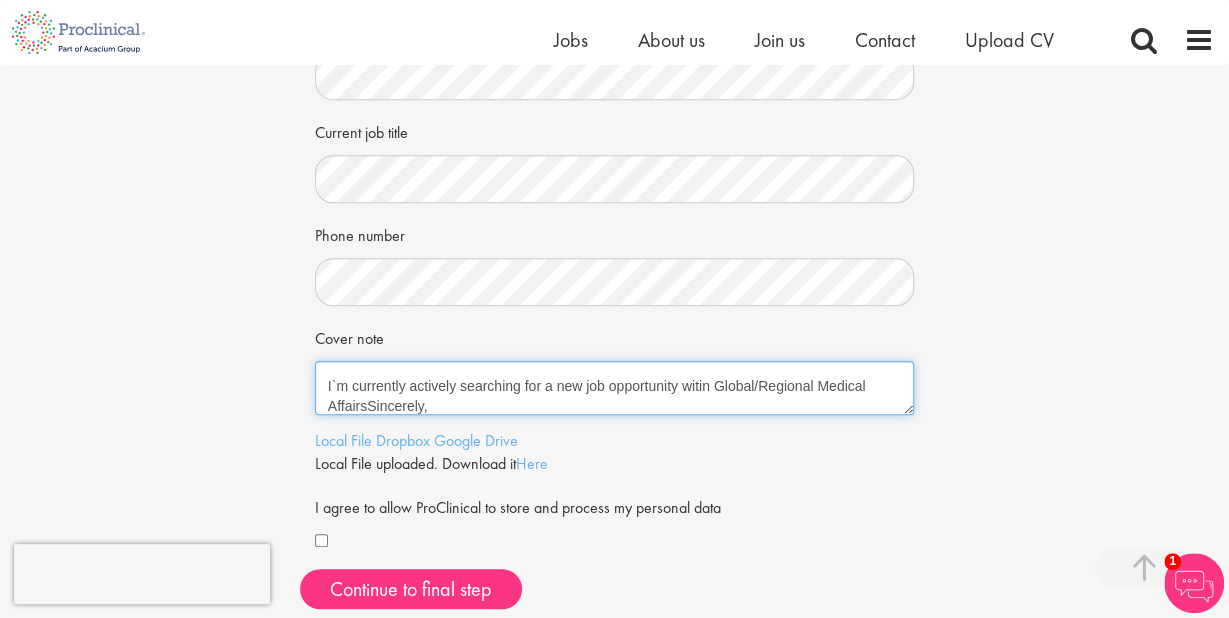 click on "Cover note" at bounding box center (615, 388) 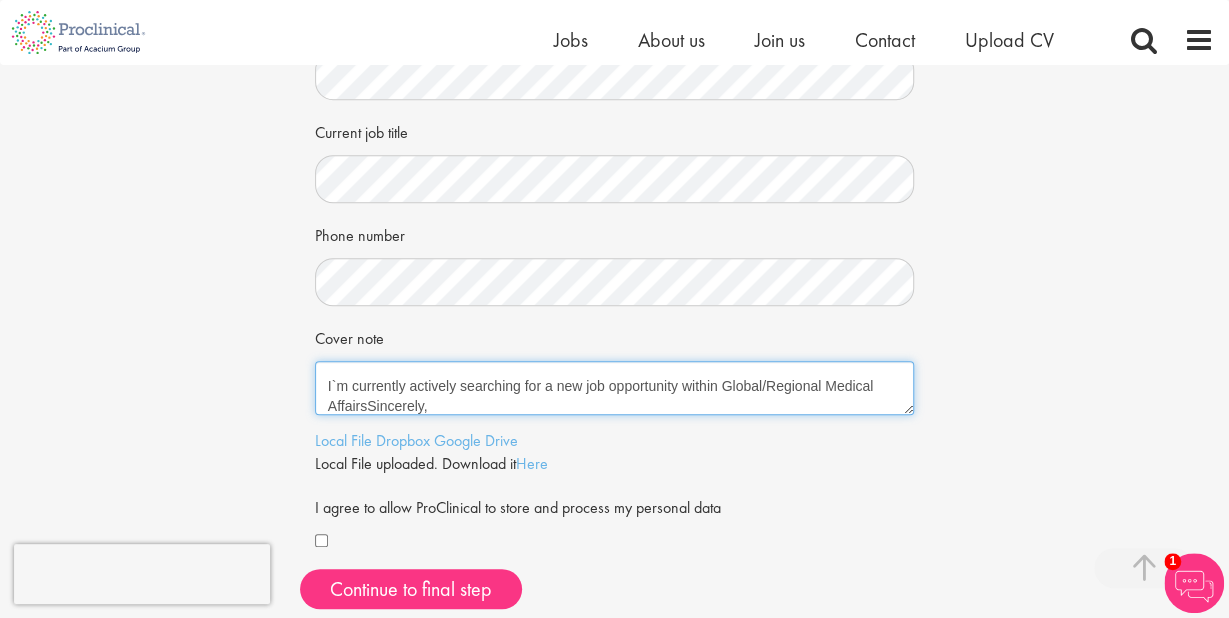 click on "Cover note" at bounding box center [615, 388] 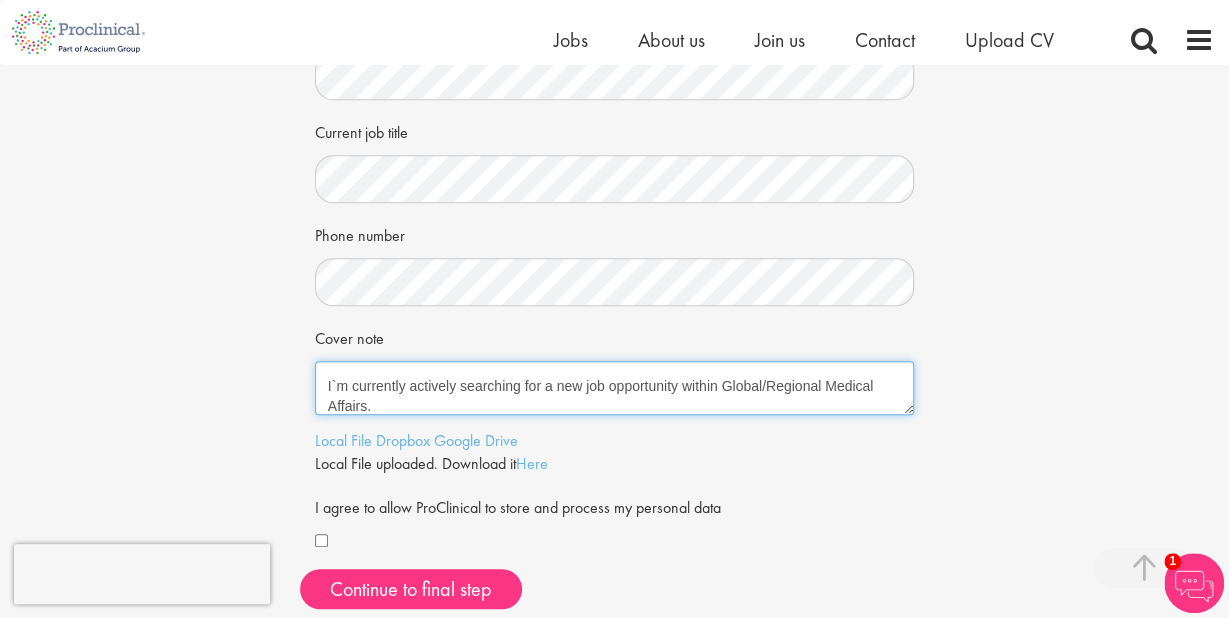 scroll, scrollTop: 72, scrollLeft: 0, axis: vertical 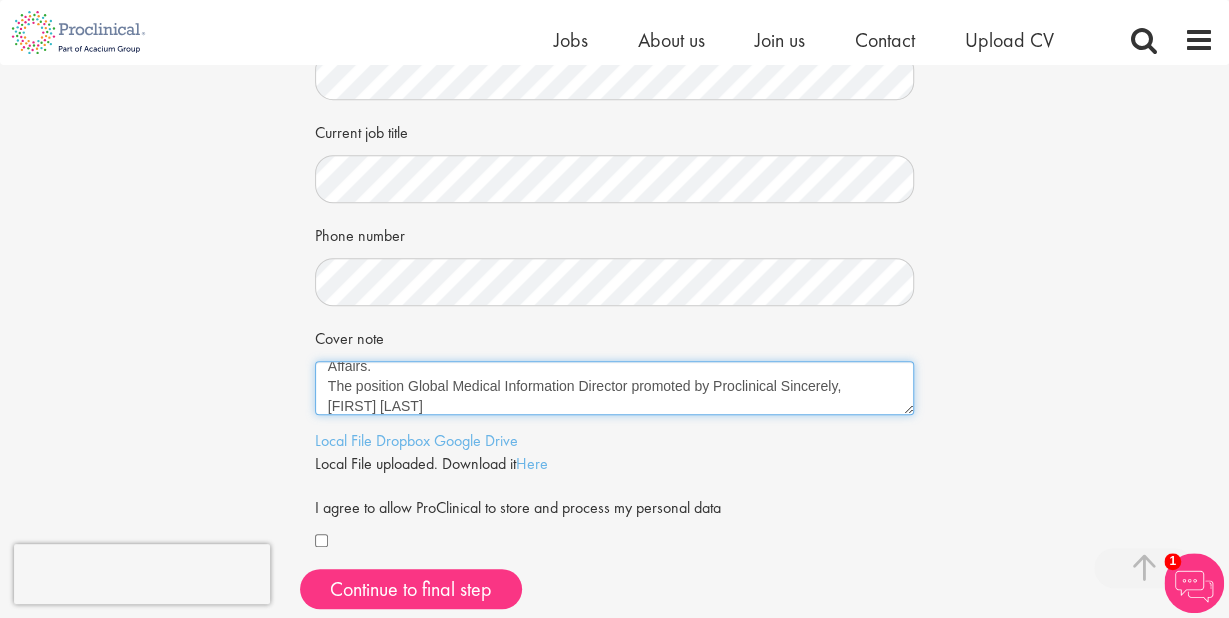 click on "Cover note" at bounding box center (615, 388) 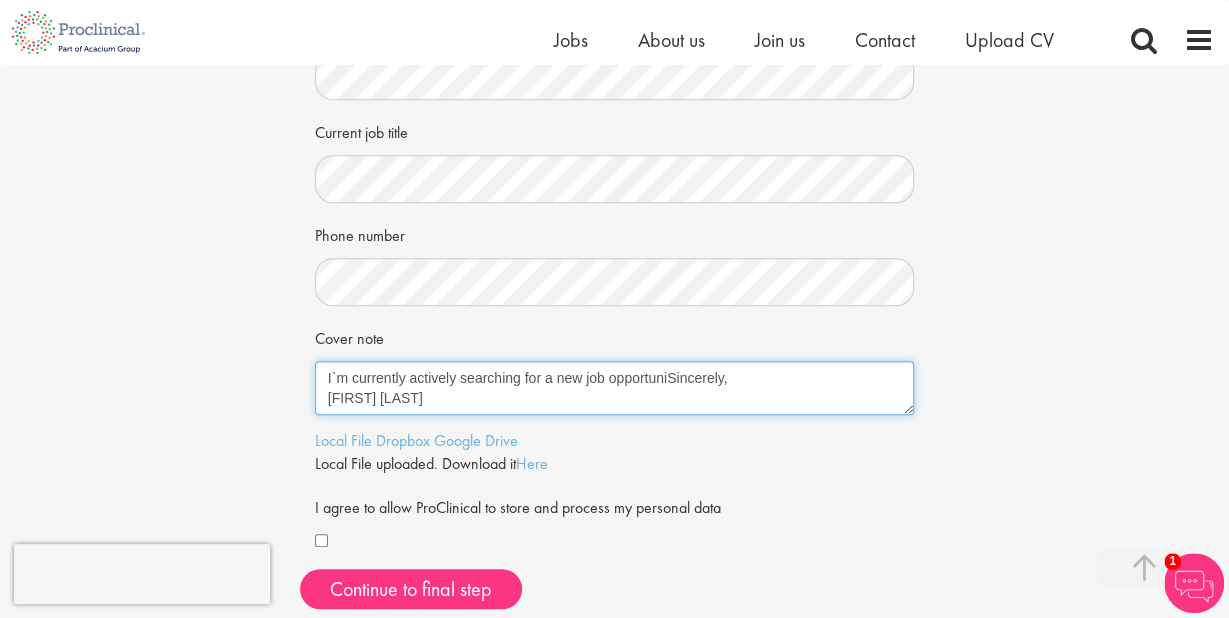 click on "Cover note" at bounding box center [615, 388] 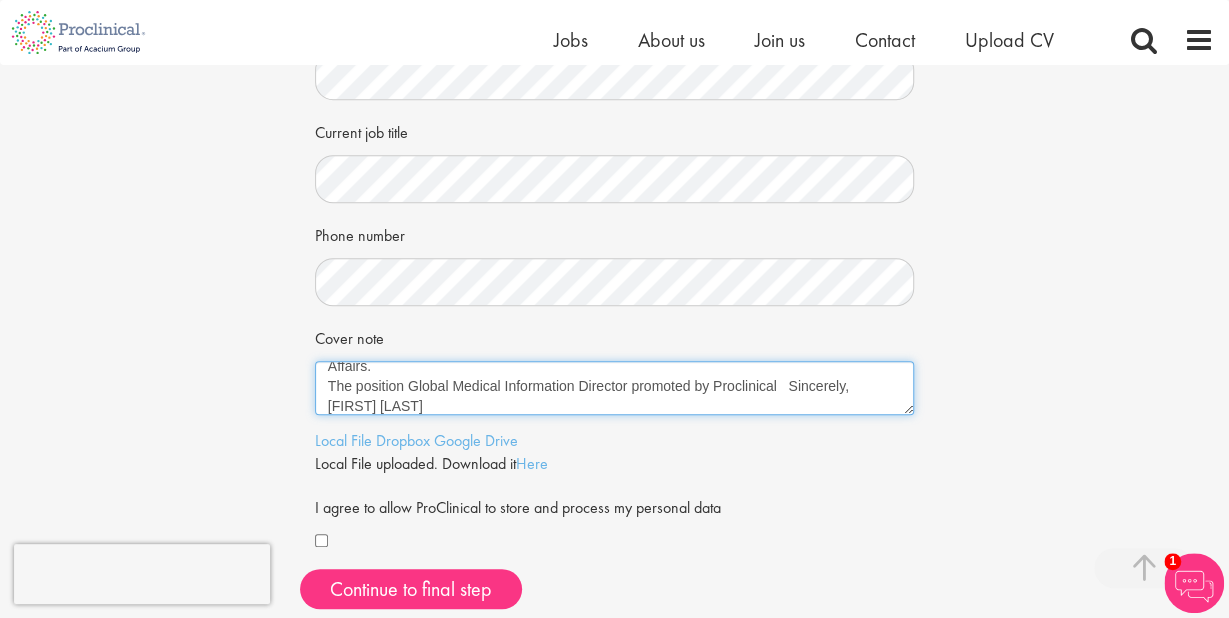 click on "Cover note" at bounding box center [615, 388] 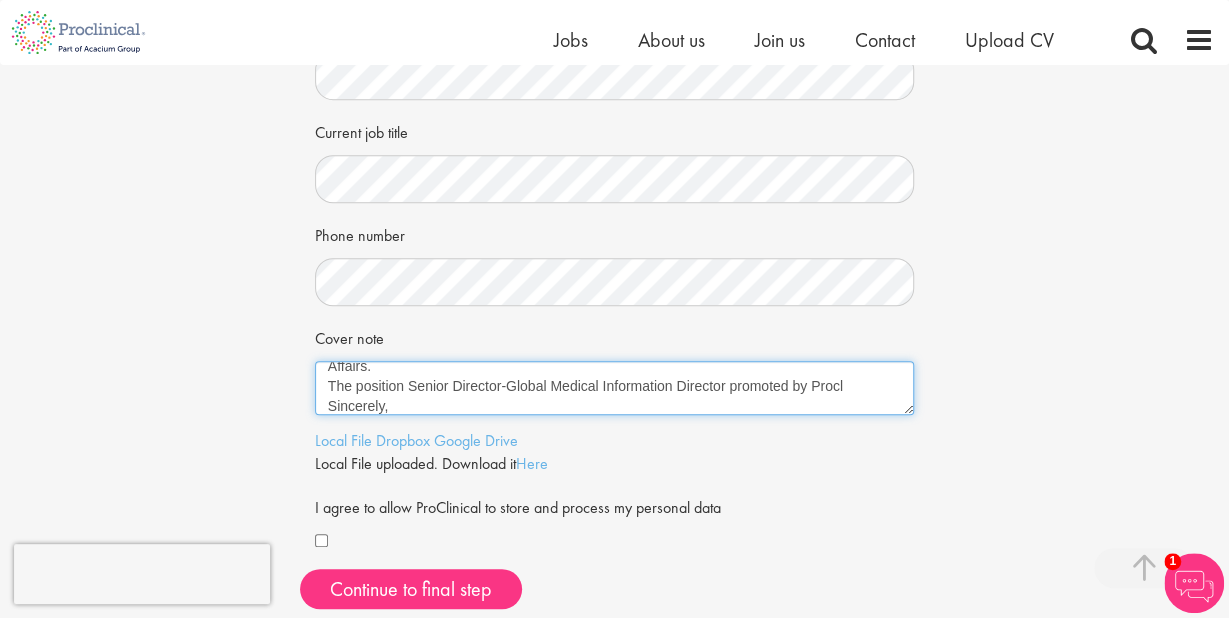 click on "Cover note" at bounding box center (615, 388) 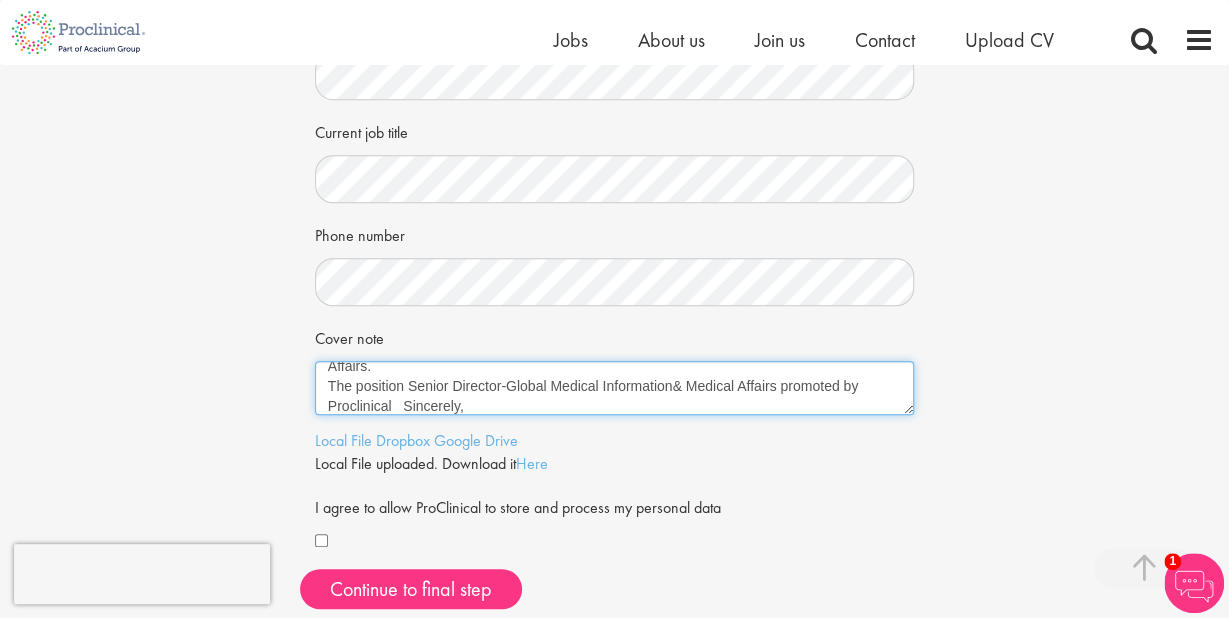 click on "Cover note" at bounding box center [615, 388] 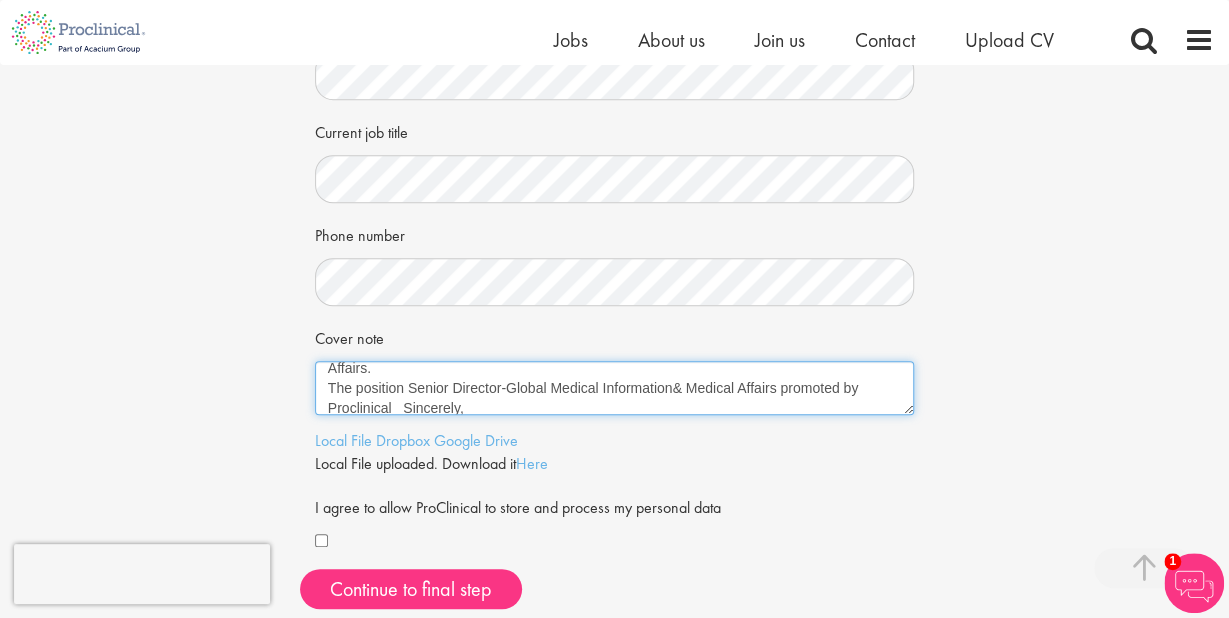 scroll, scrollTop: 69, scrollLeft: 0, axis: vertical 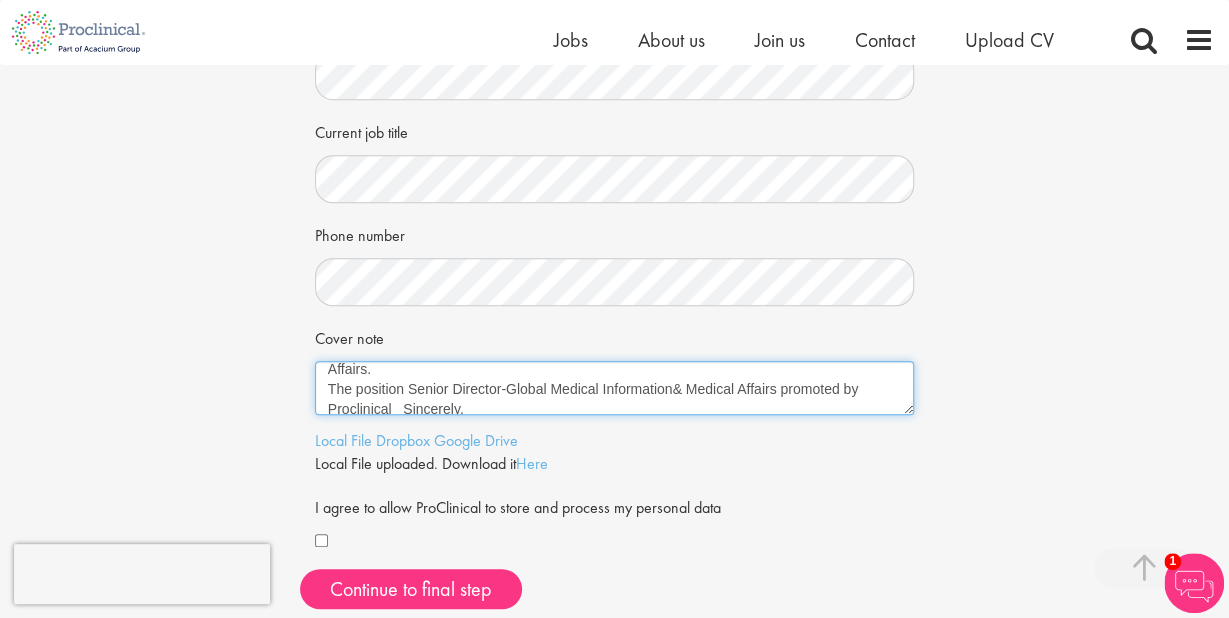 click on "Cover note" at bounding box center (615, 388) 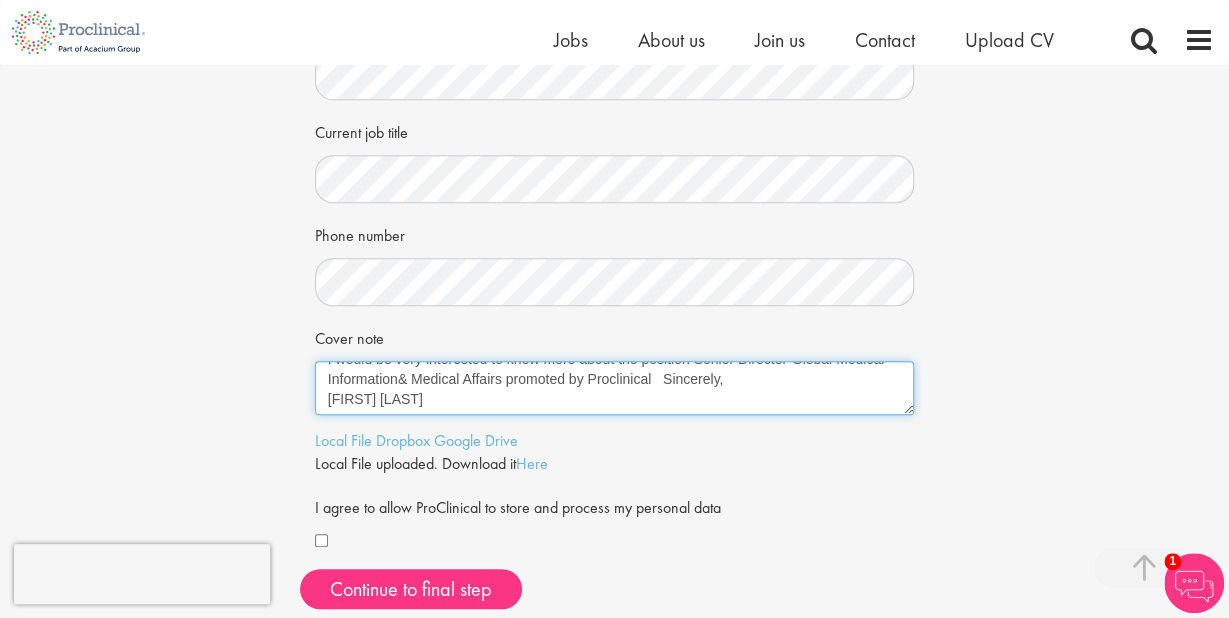 scroll, scrollTop: 100, scrollLeft: 0, axis: vertical 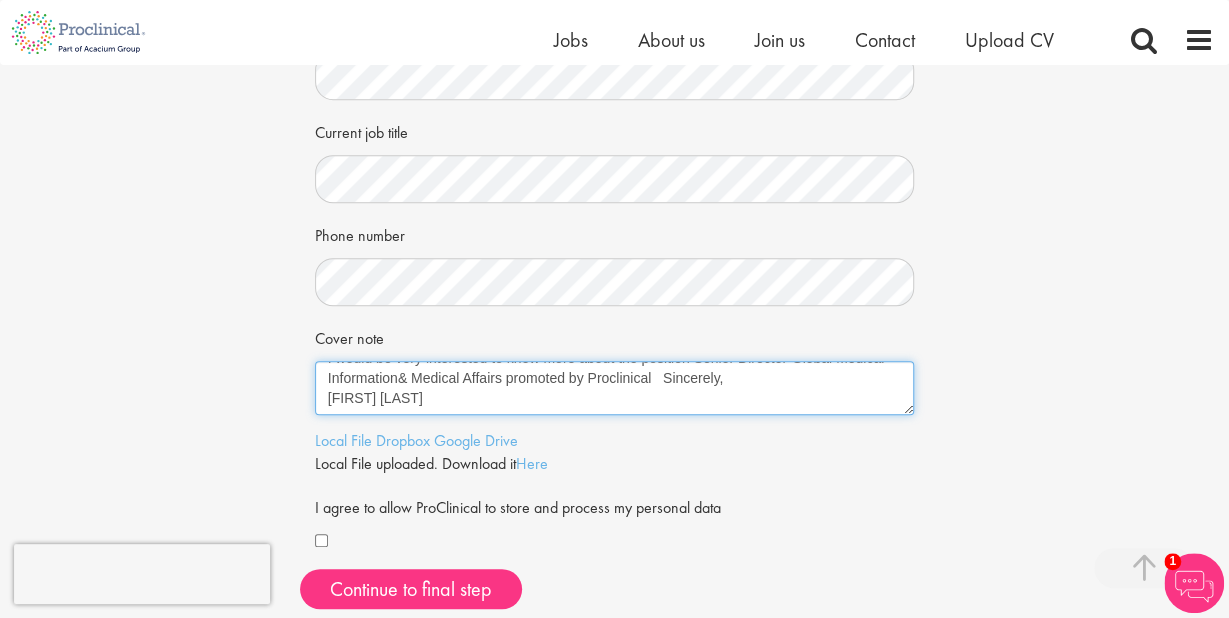 click on "Cover note" at bounding box center (615, 388) 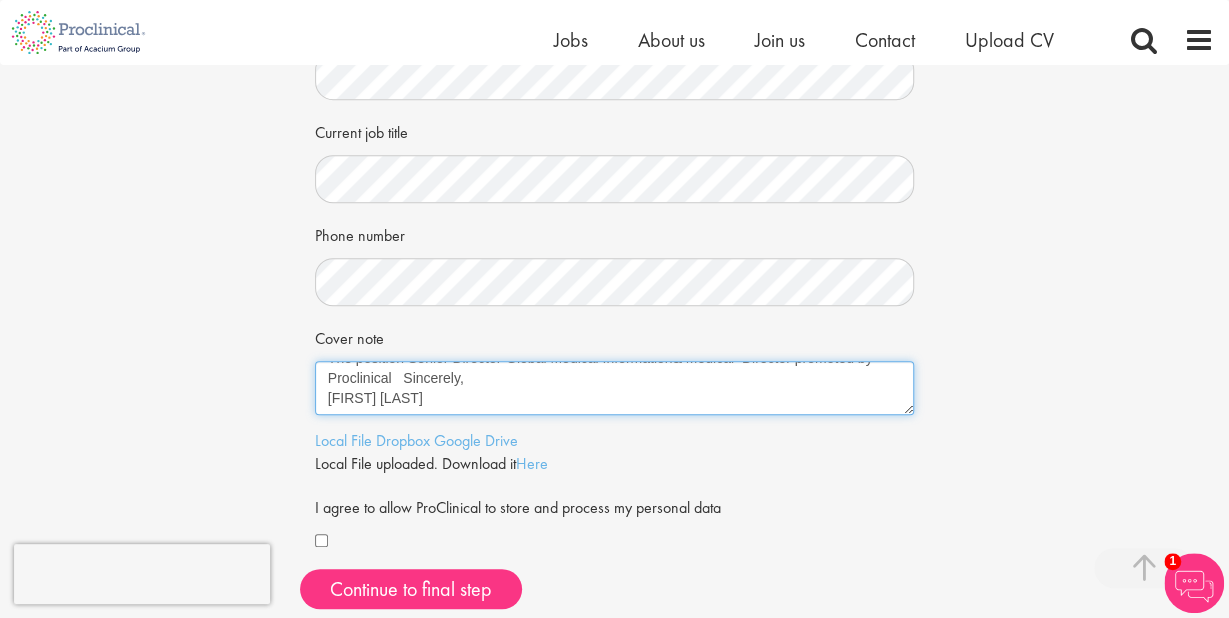 scroll, scrollTop: 120, scrollLeft: 0, axis: vertical 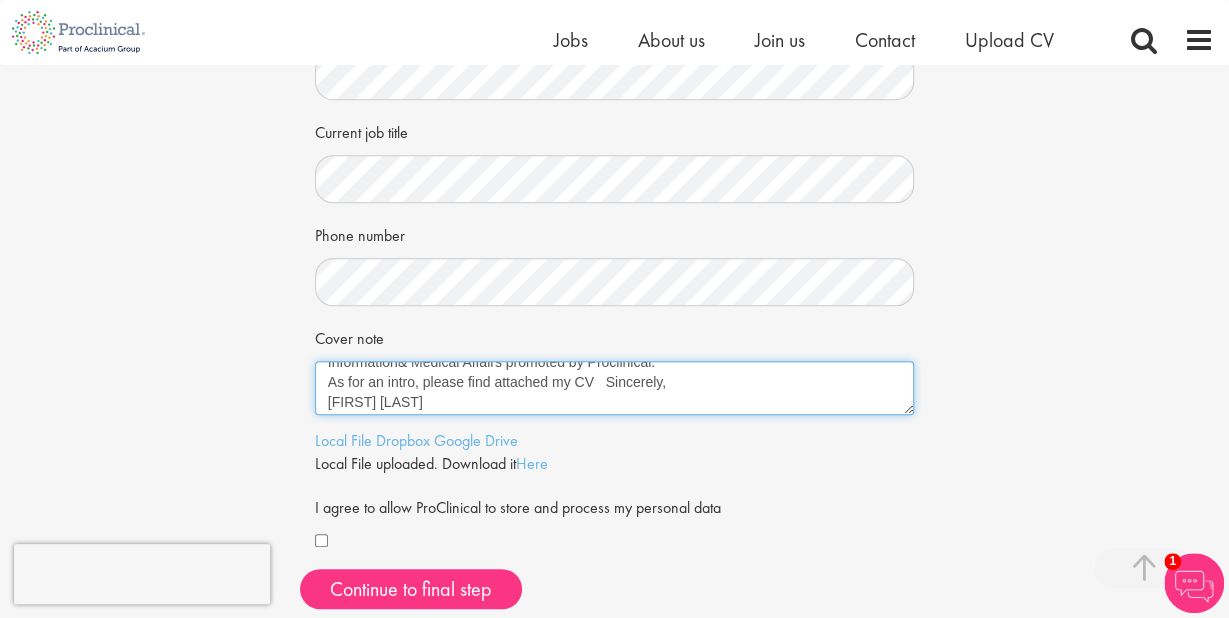 drag, startPoint x: 428, startPoint y: 377, endPoint x: 329, endPoint y: 379, distance: 99.0202 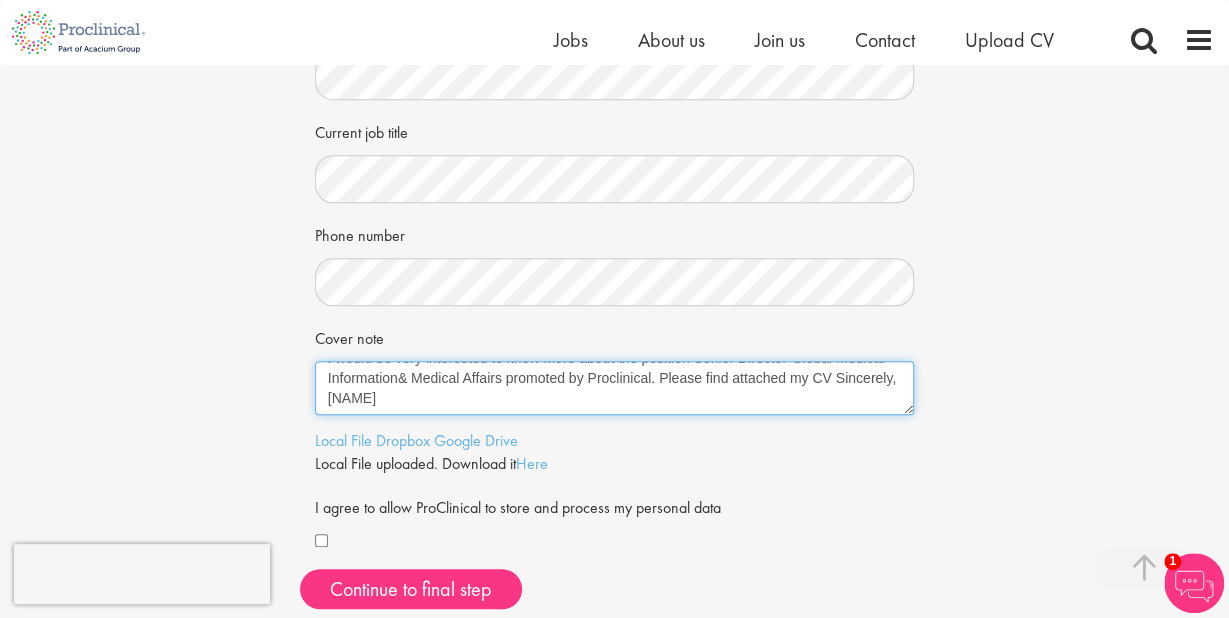 click on "Cover note" at bounding box center (615, 388) 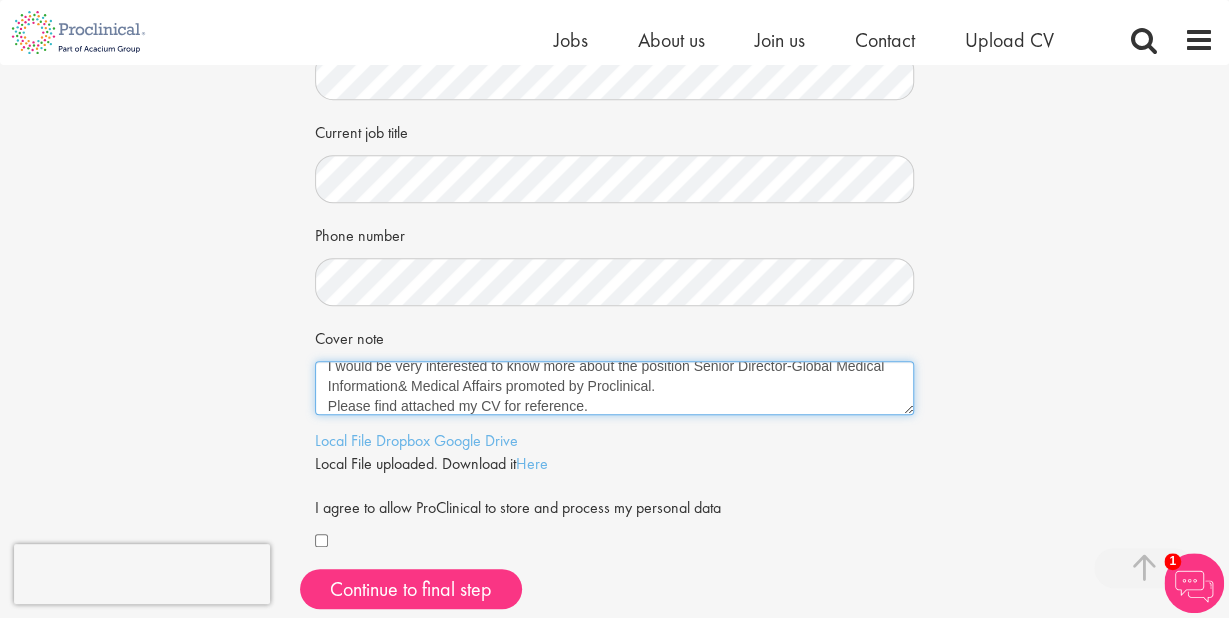 scroll, scrollTop: 93, scrollLeft: 0, axis: vertical 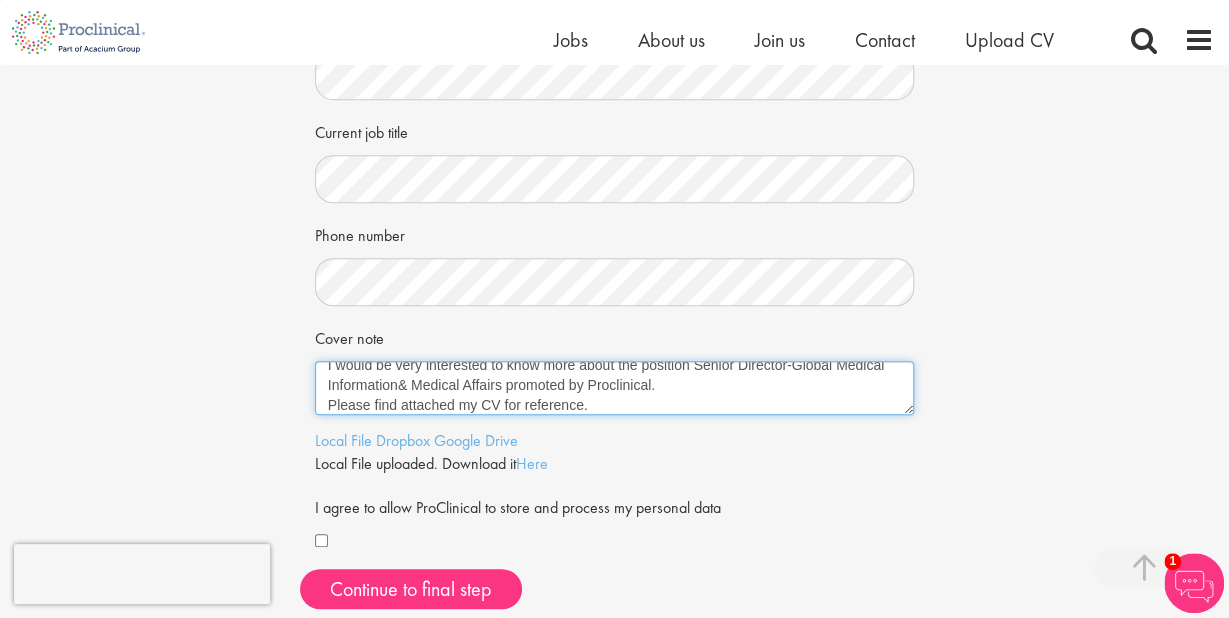 click on "Cover note" at bounding box center [615, 388] 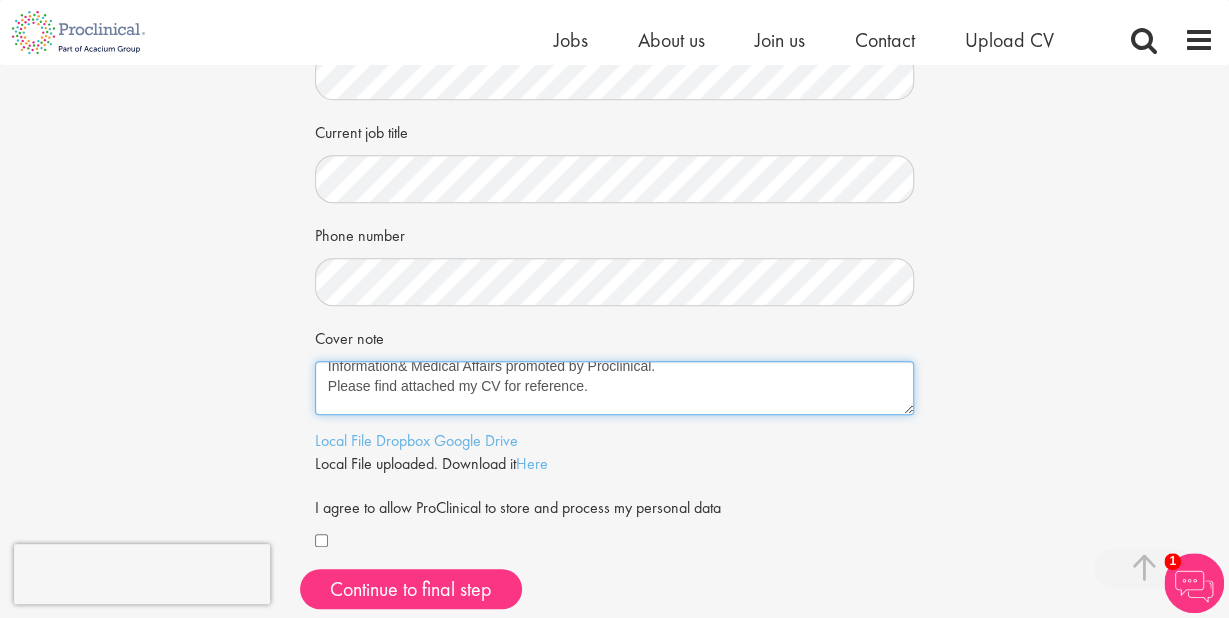 scroll, scrollTop: 160, scrollLeft: 0, axis: vertical 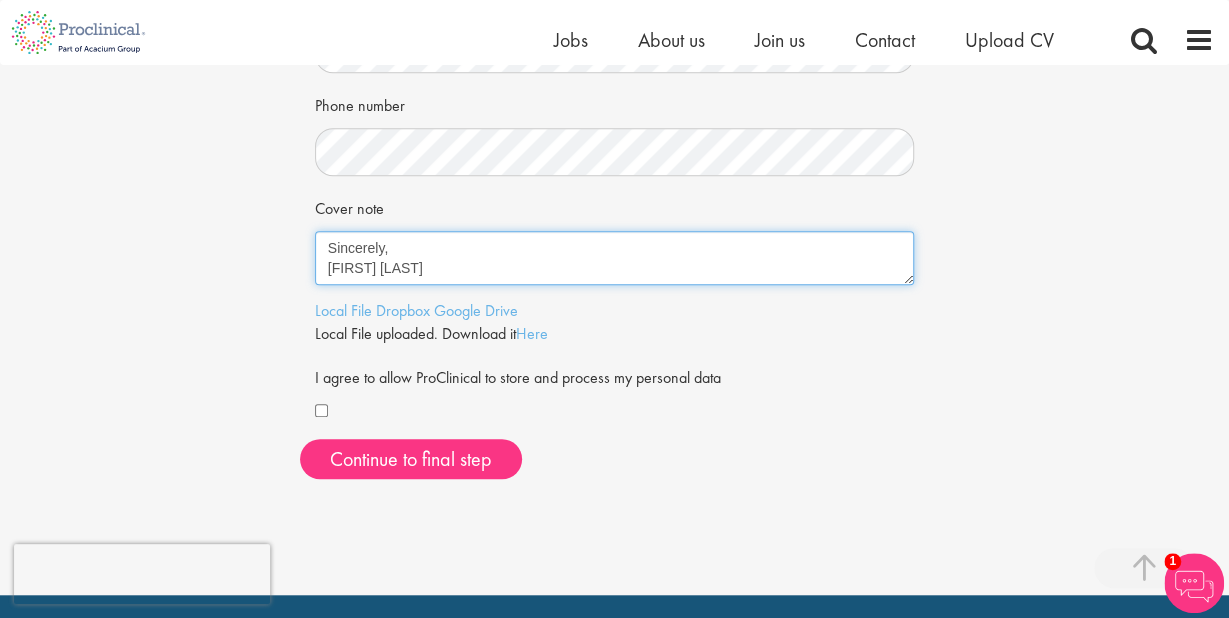 type on "Dear Proclinical Team
I`m currently actively searching for a new job opportunity within Global/Regional Medical Affairs.
I would be very interested to know more about the position Senior Director-Global Medical Information& Medical Affairs promoted by Proclinical.
Please find attached my CV for reference.
Sincerely,
[FIRST] [LAST]" 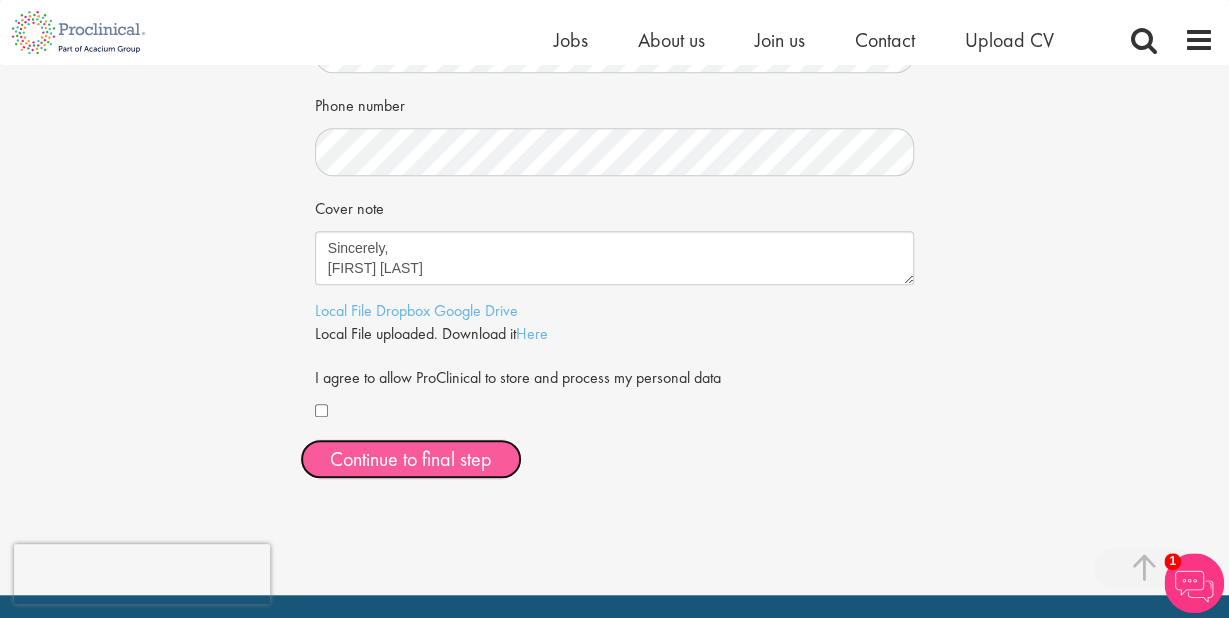 click on "Continue to final step" at bounding box center [411, 459] 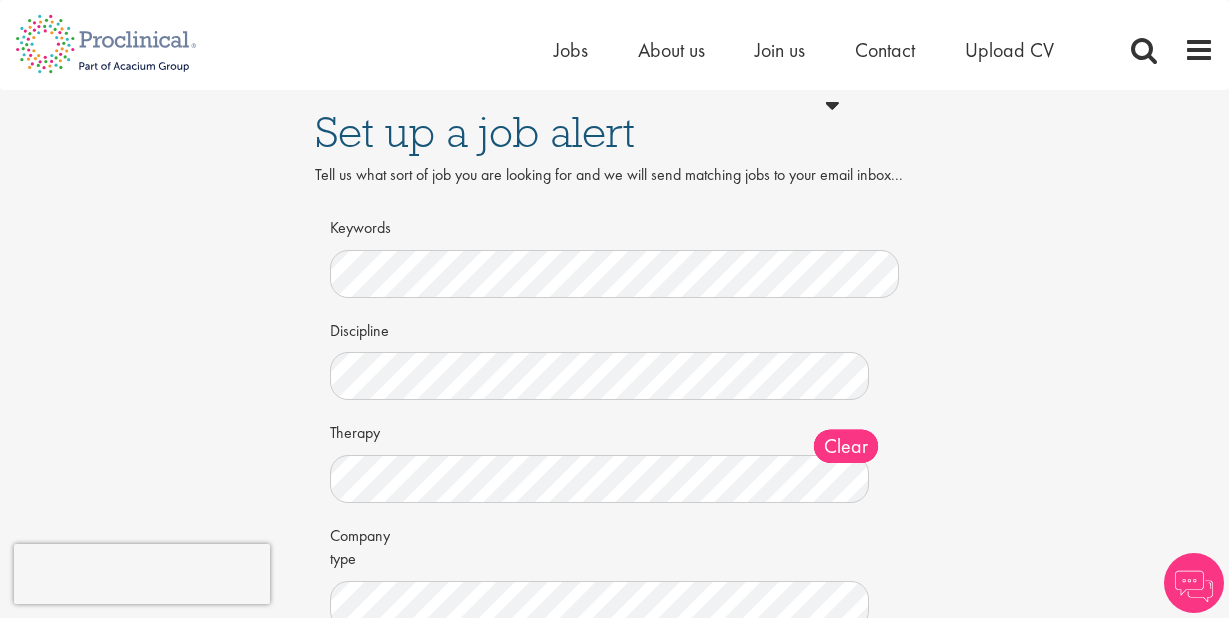 scroll, scrollTop: 0, scrollLeft: 0, axis: both 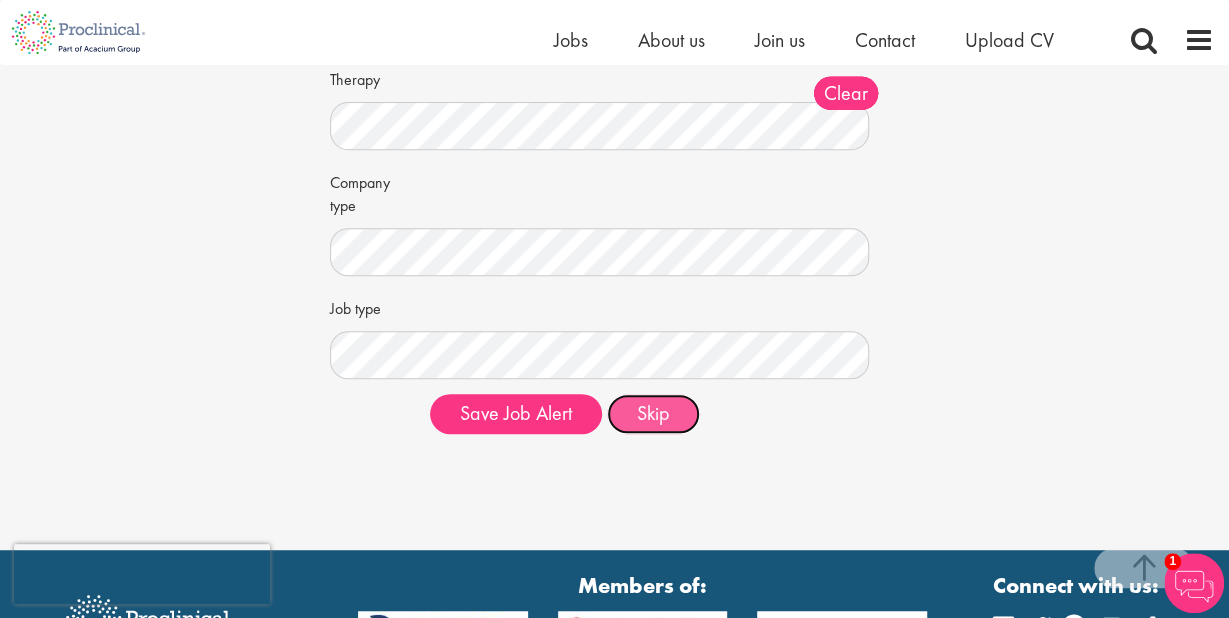 click on "Skip" at bounding box center [653, 414] 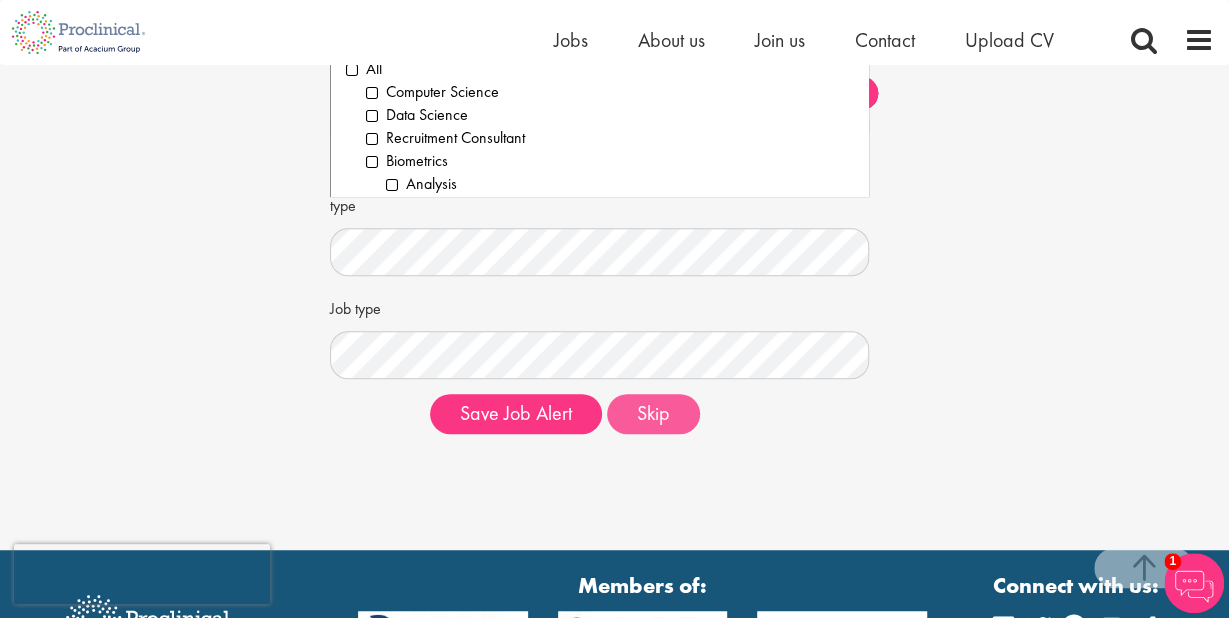 scroll, scrollTop: 327, scrollLeft: 0, axis: vertical 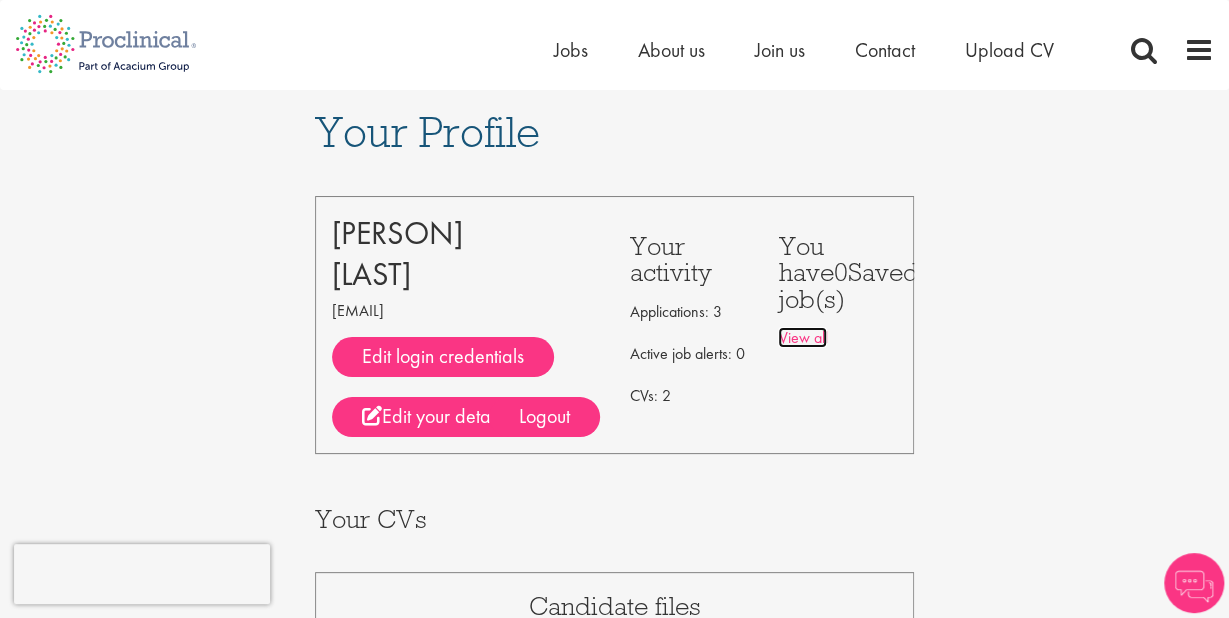 click on "View all" at bounding box center [802, 337] 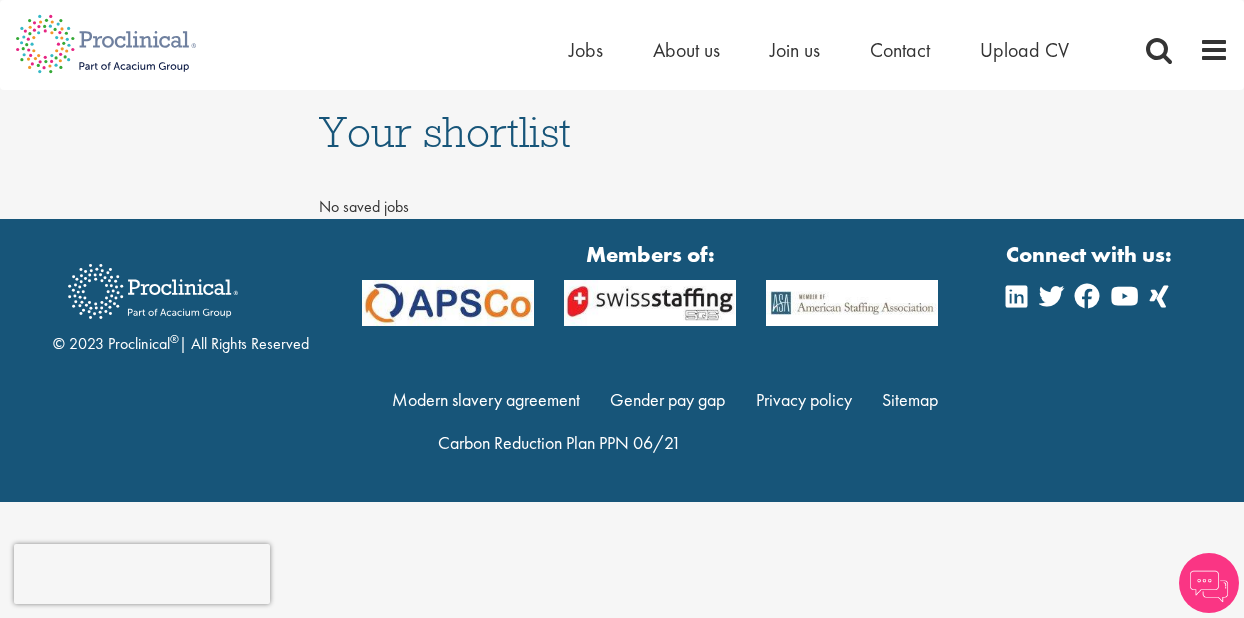 scroll, scrollTop: 0, scrollLeft: 0, axis: both 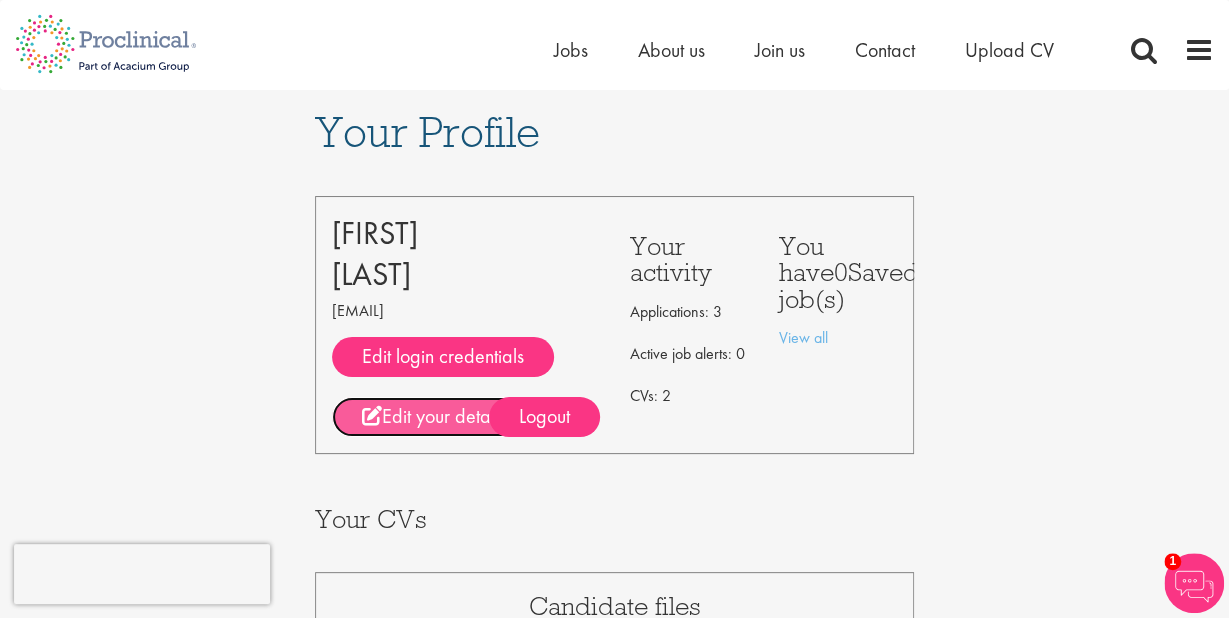 click on "Edit your details" at bounding box center [434, 417] 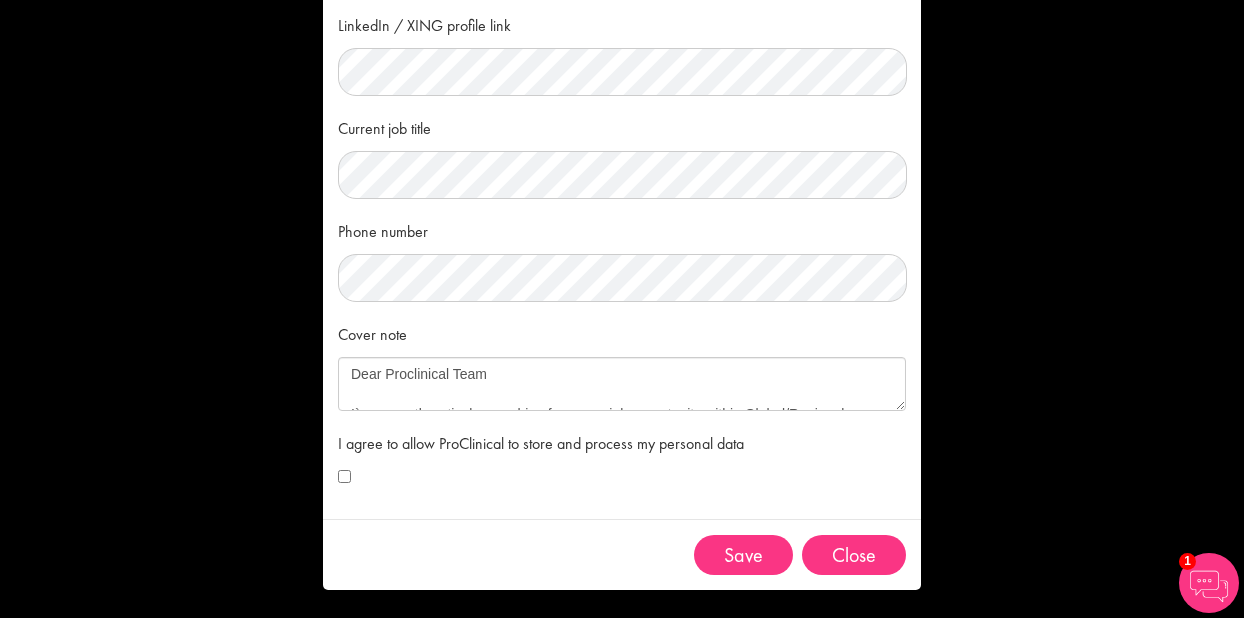 scroll, scrollTop: 300, scrollLeft: 0, axis: vertical 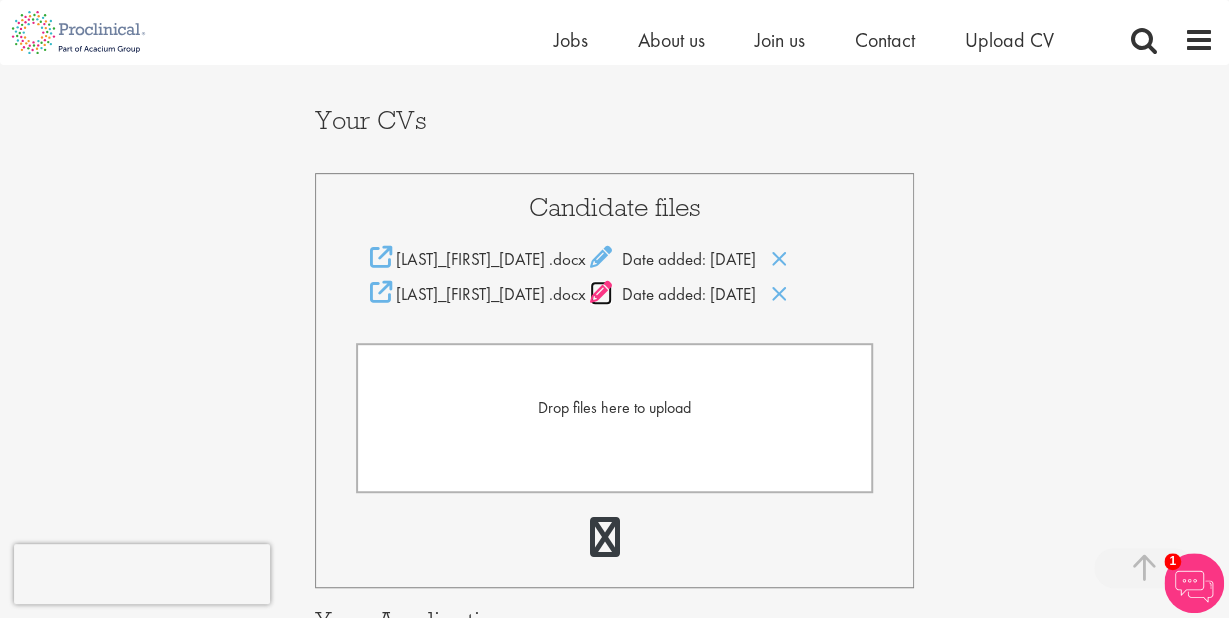 click at bounding box center [601, 292] 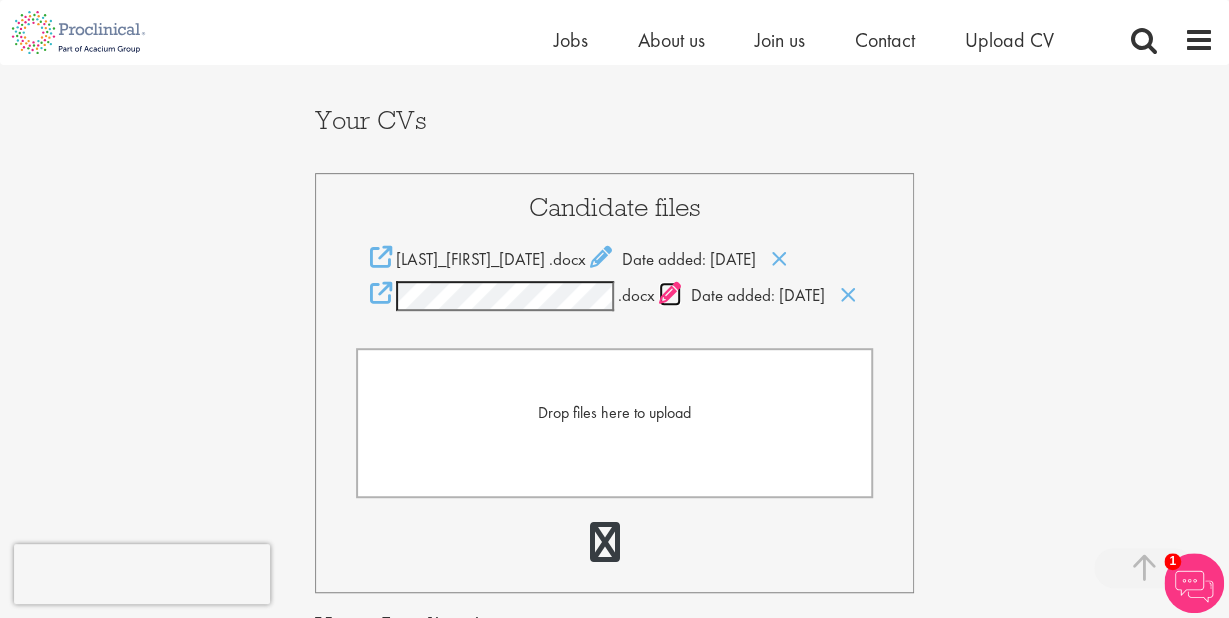 click at bounding box center [670, 293] 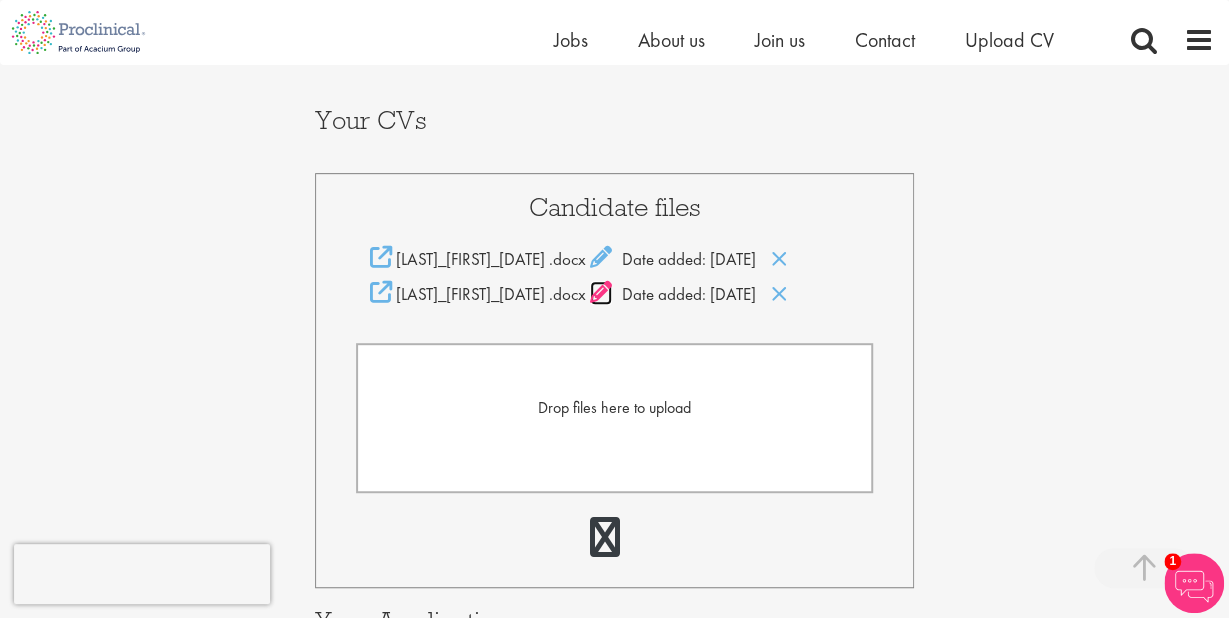 click at bounding box center [601, 292] 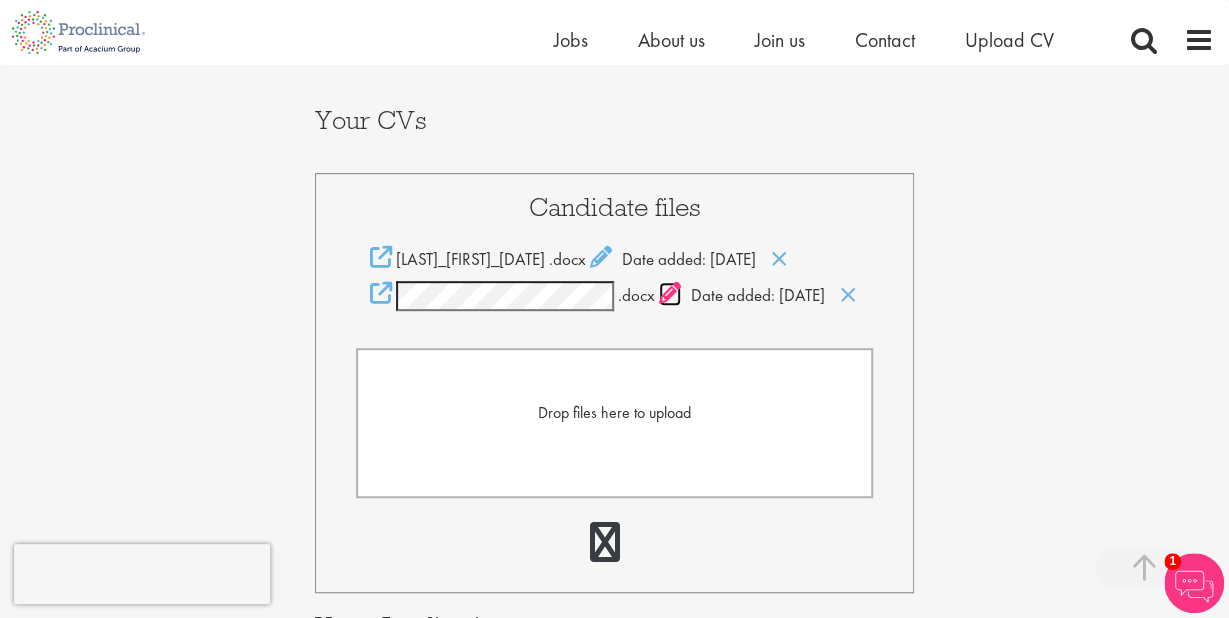 click at bounding box center [670, 293] 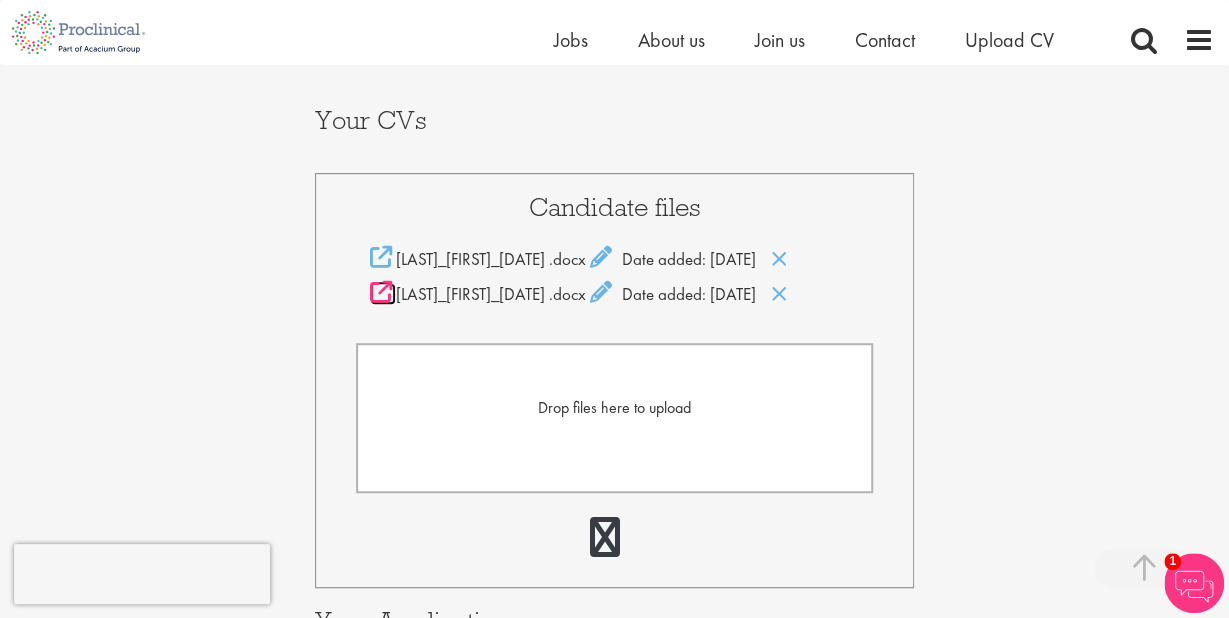 click at bounding box center [381, 292] 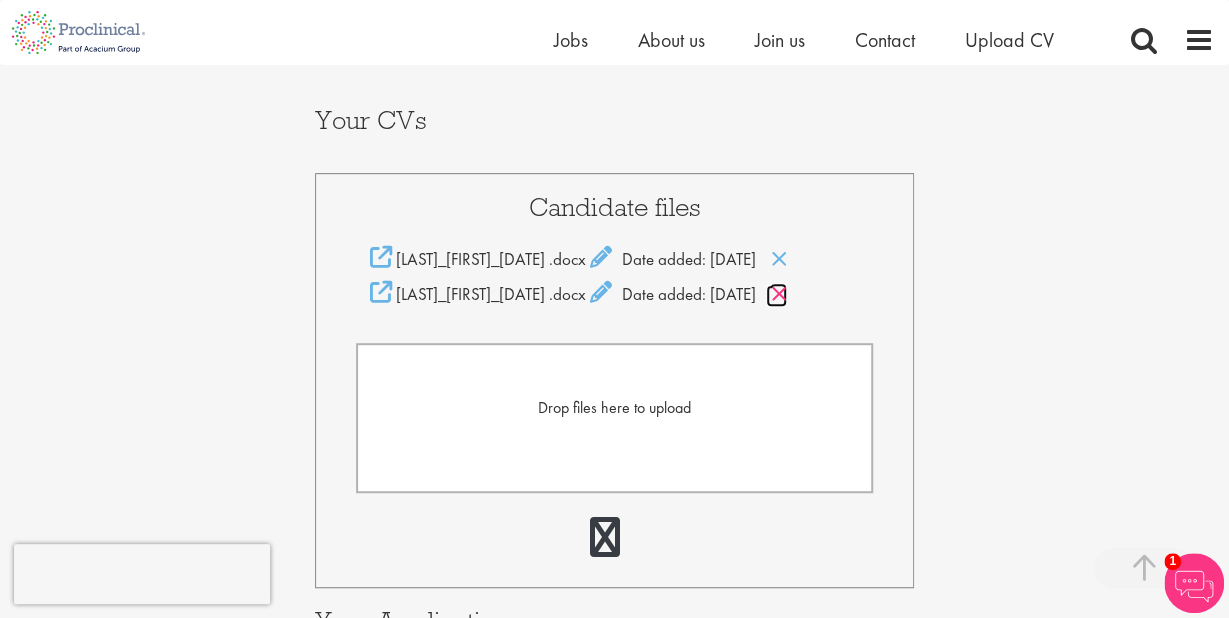 click at bounding box center [778, 294] 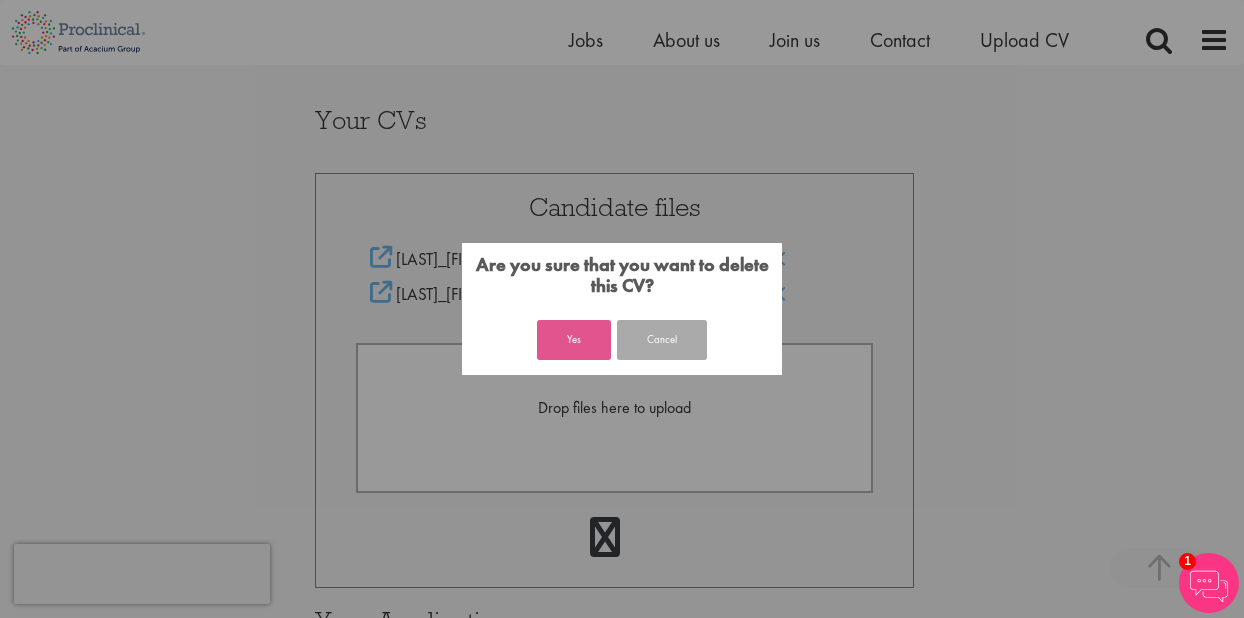 click on "Yes" at bounding box center [574, 340] 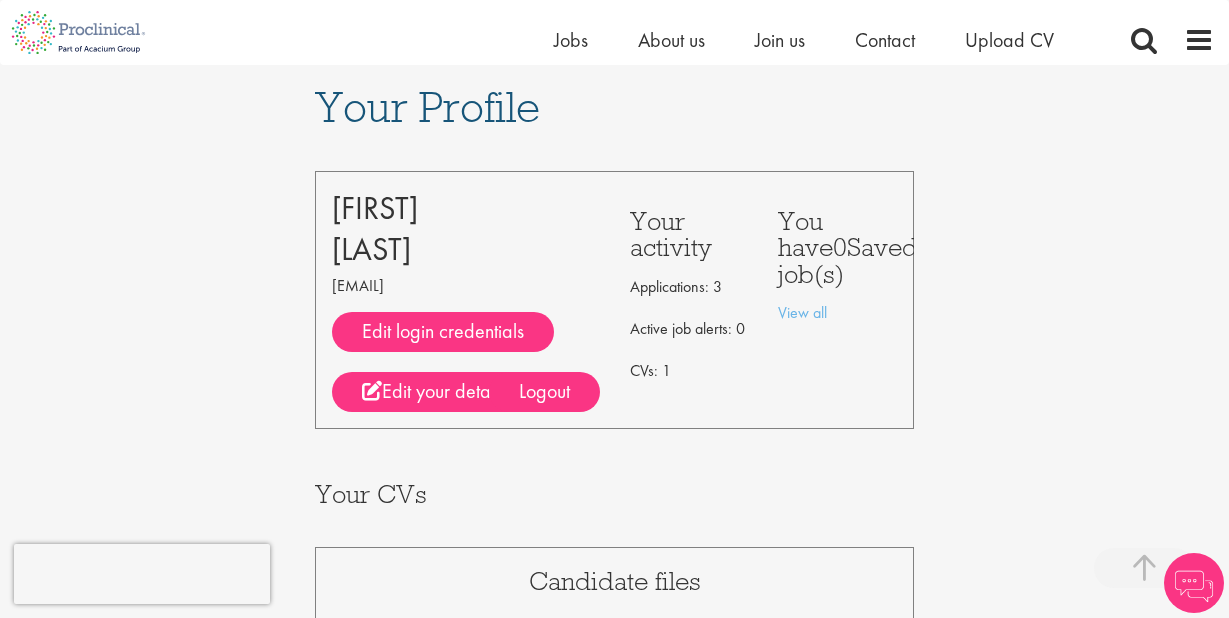 scroll, scrollTop: 374, scrollLeft: 0, axis: vertical 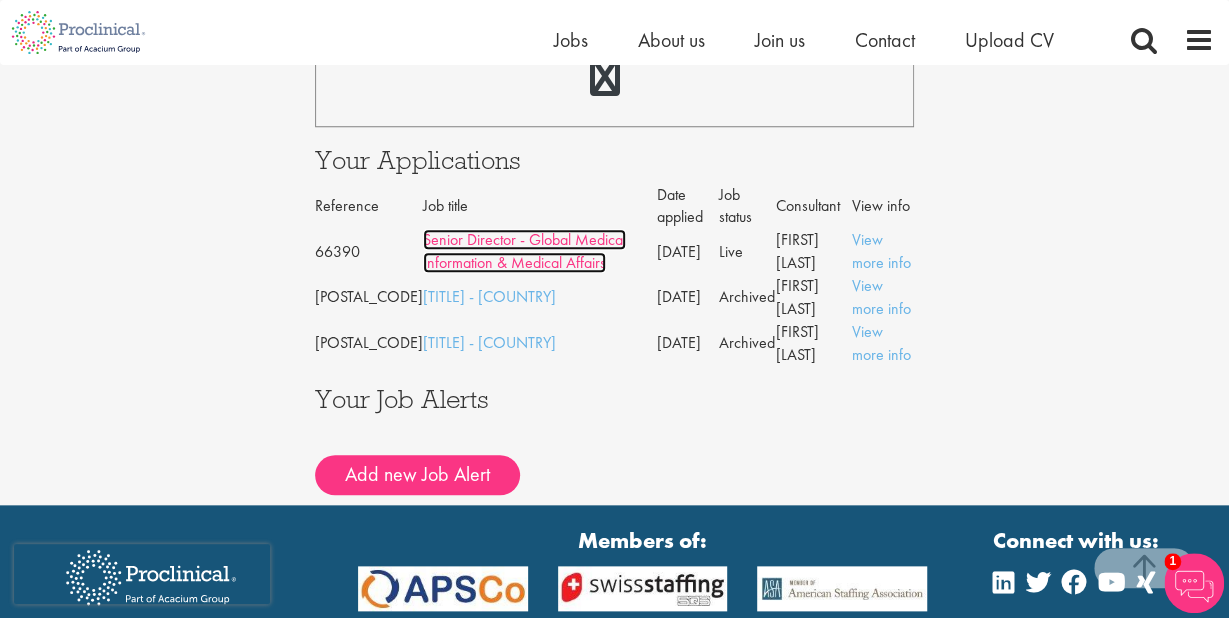 click on "Senior Director - Global Medical Information & Medical Affairs" at bounding box center (524, 251) 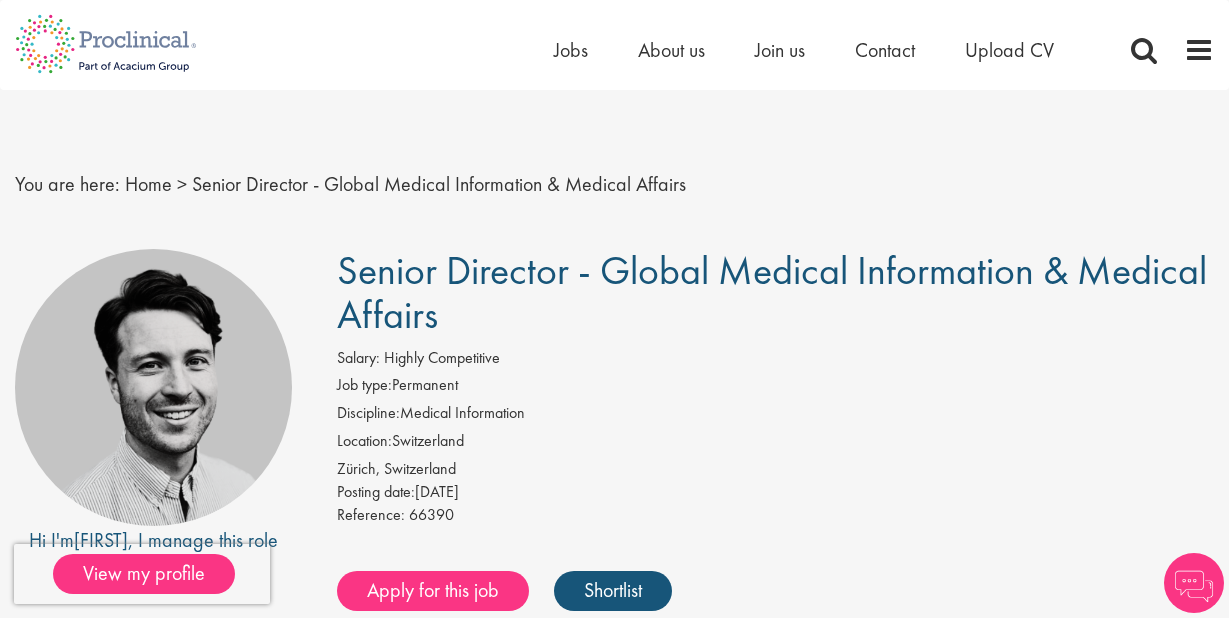 scroll, scrollTop: 0, scrollLeft: 0, axis: both 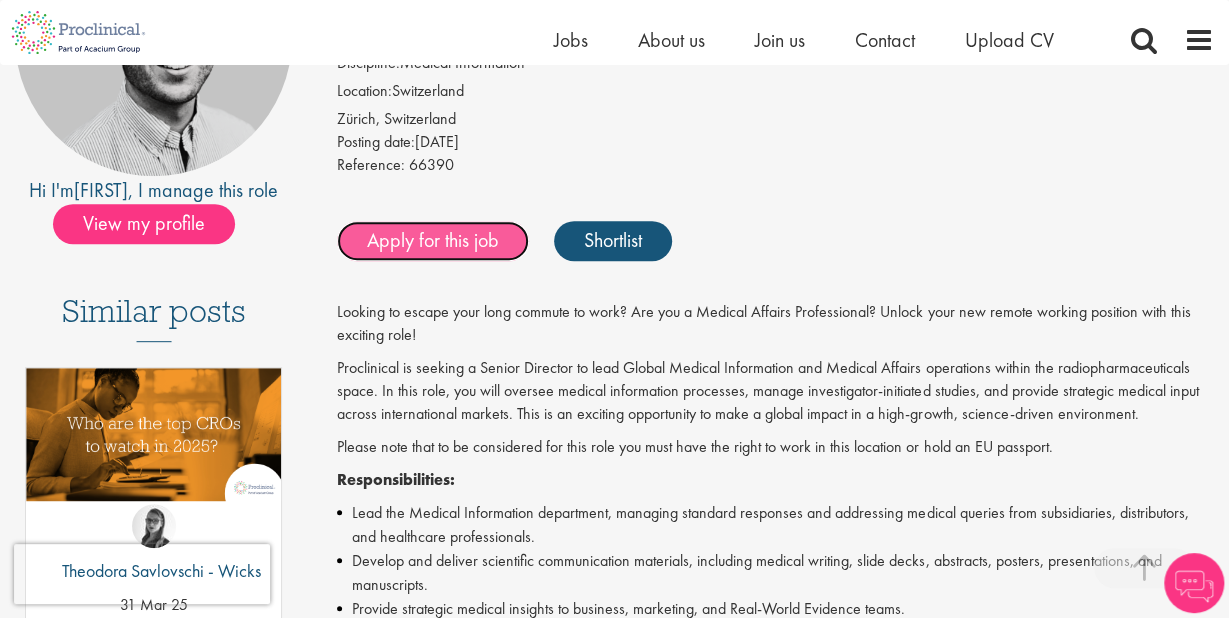 click on "Apply for this job" at bounding box center (433, 241) 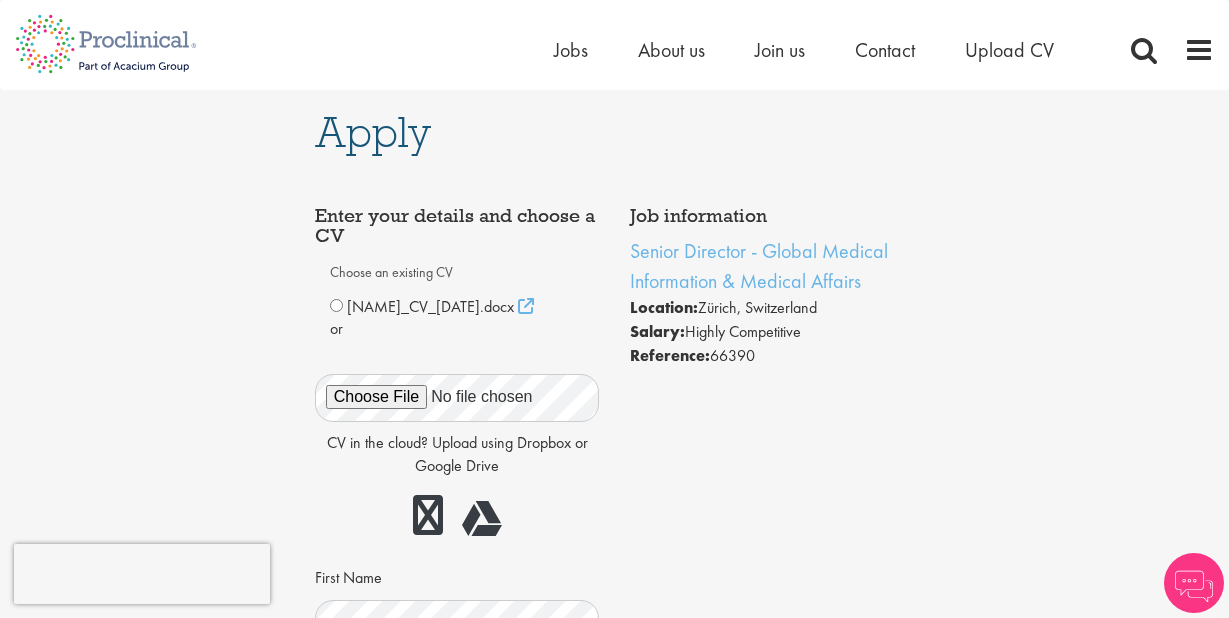 scroll, scrollTop: 0, scrollLeft: 0, axis: both 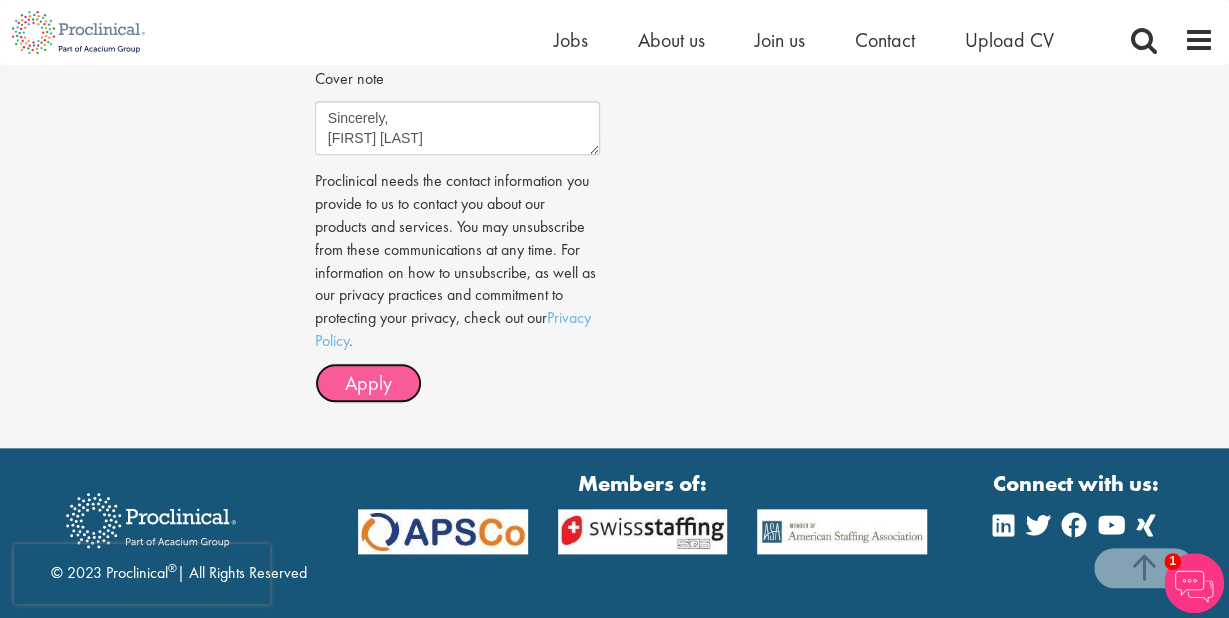 click on "Apply" at bounding box center (368, 383) 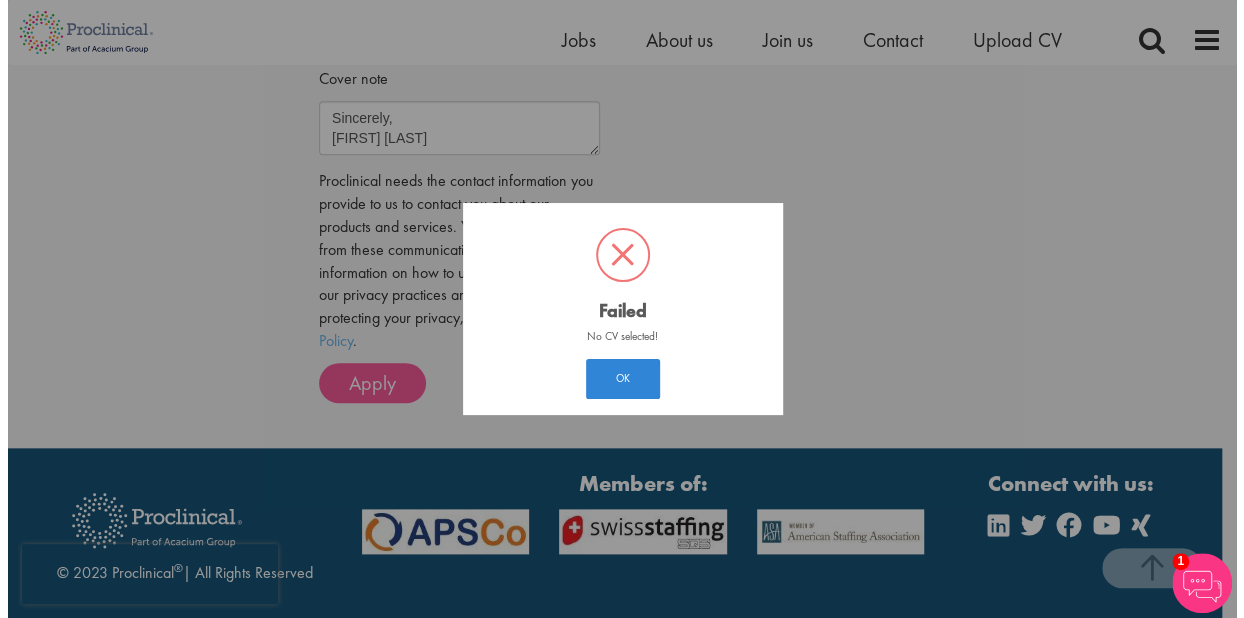 scroll, scrollTop: 778, scrollLeft: 0, axis: vertical 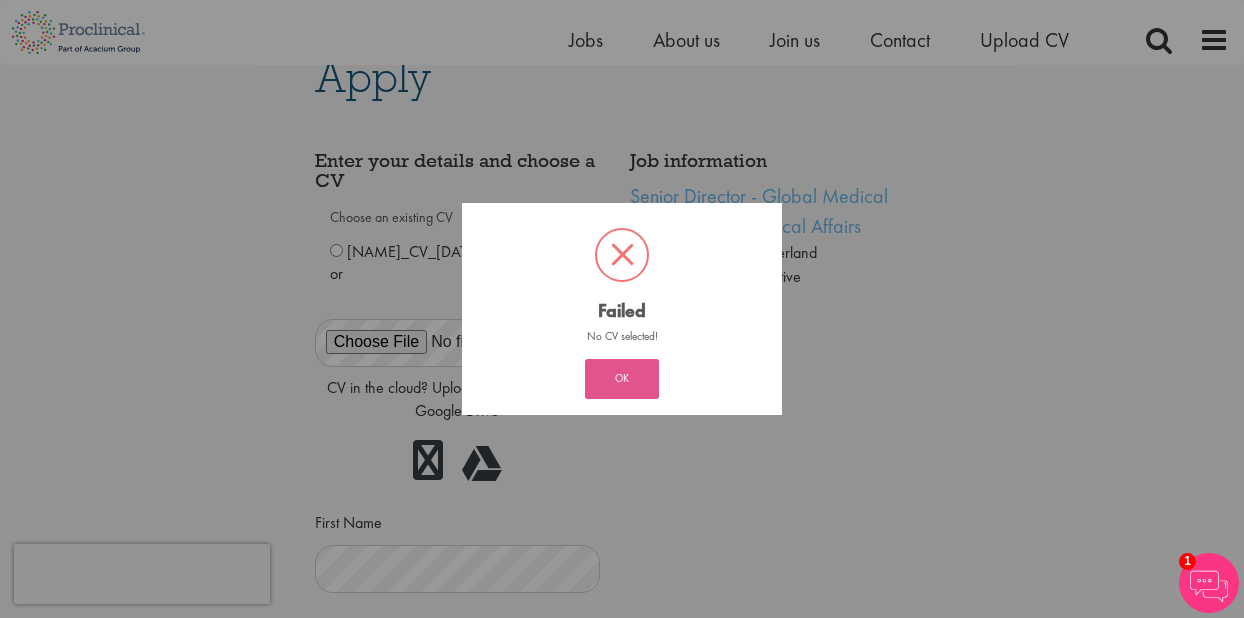 click on "OK" at bounding box center (622, 379) 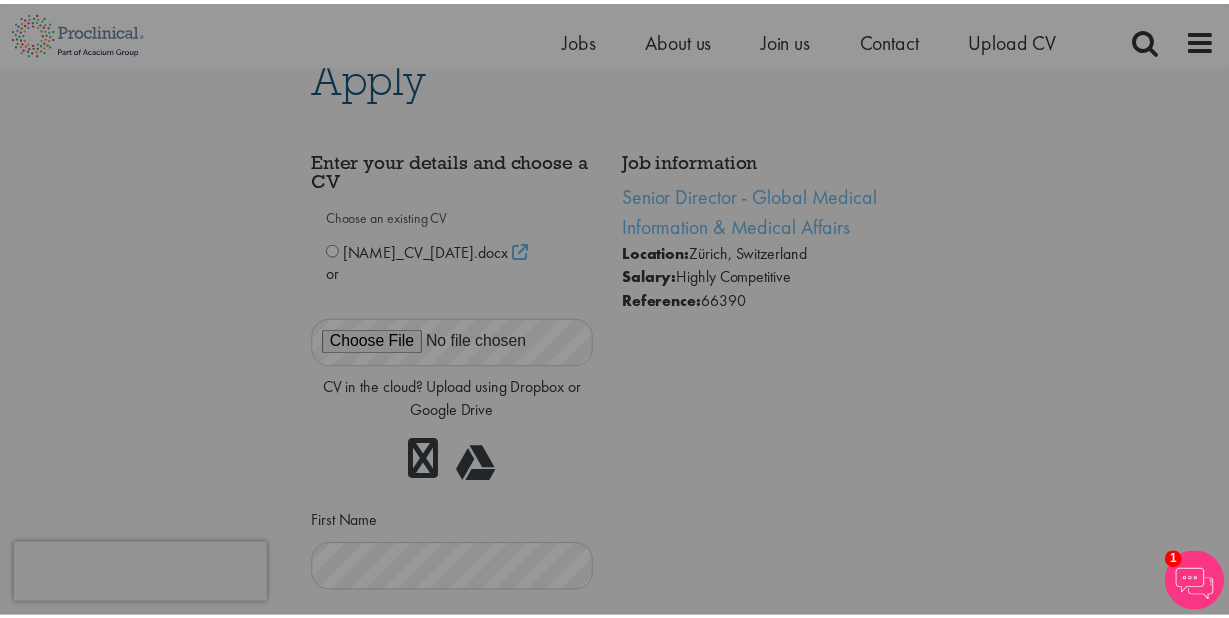 scroll, scrollTop: 260, scrollLeft: 0, axis: vertical 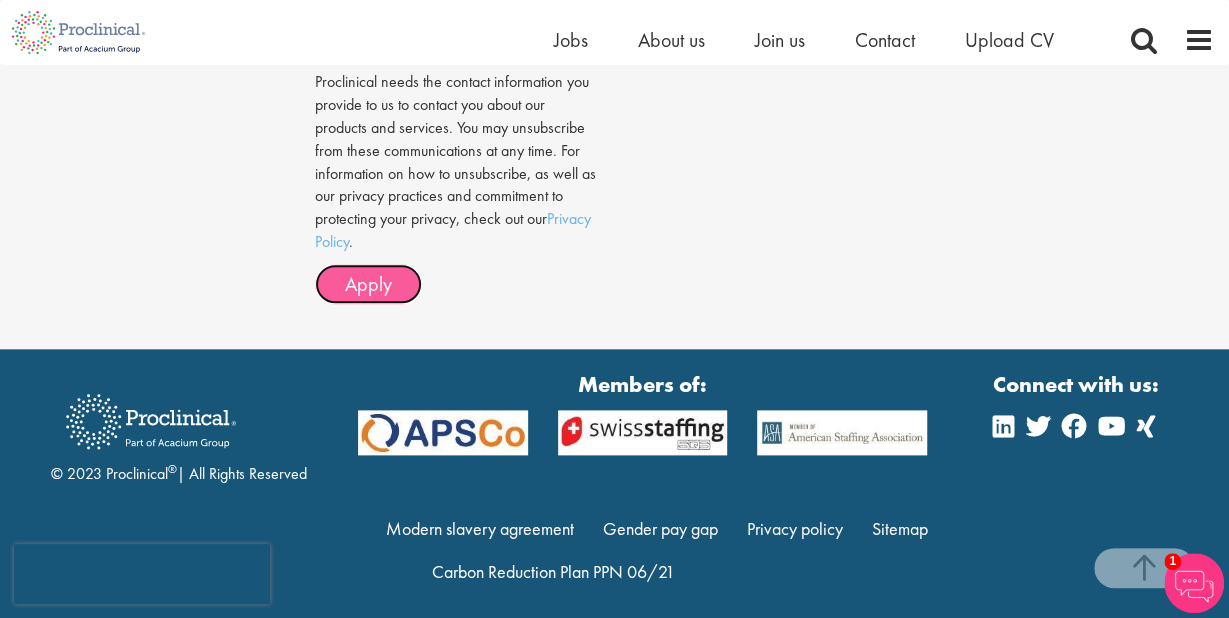 click on "Apply" at bounding box center (368, 284) 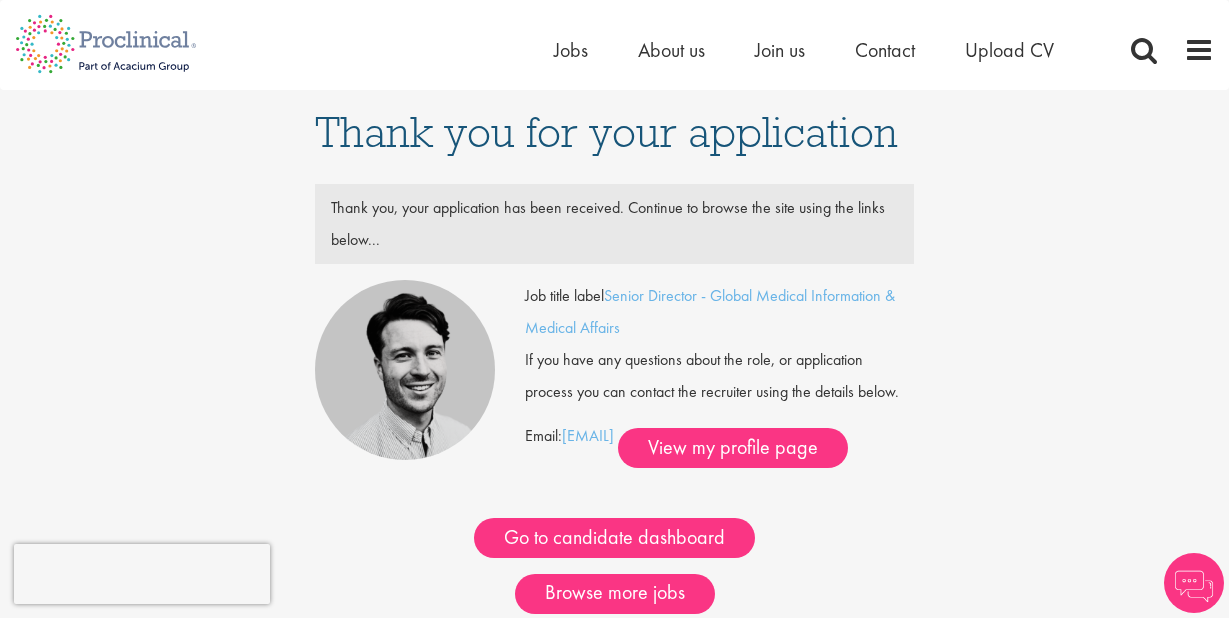 scroll, scrollTop: 0, scrollLeft: 0, axis: both 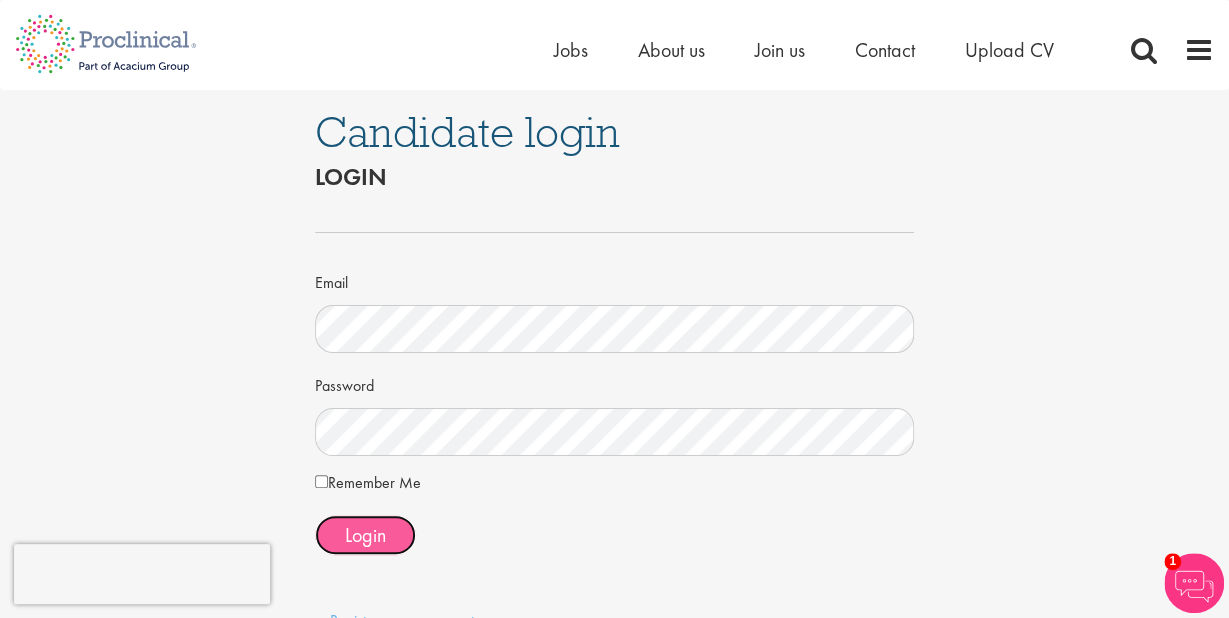 click on "Login" at bounding box center (365, 535) 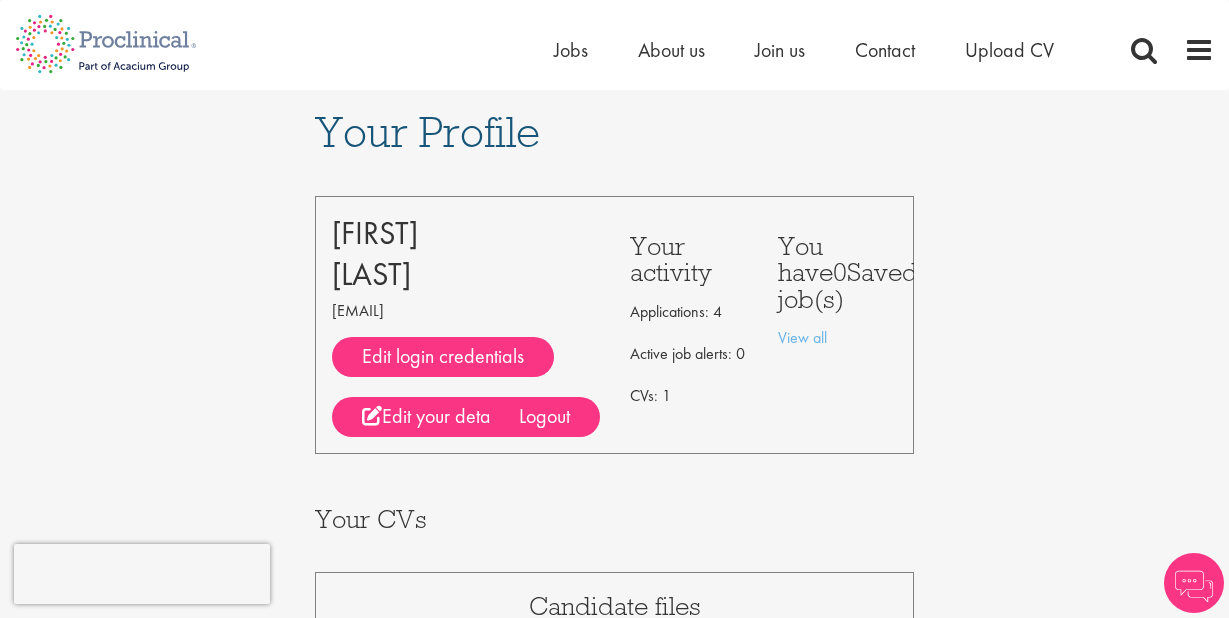 scroll, scrollTop: 0, scrollLeft: 0, axis: both 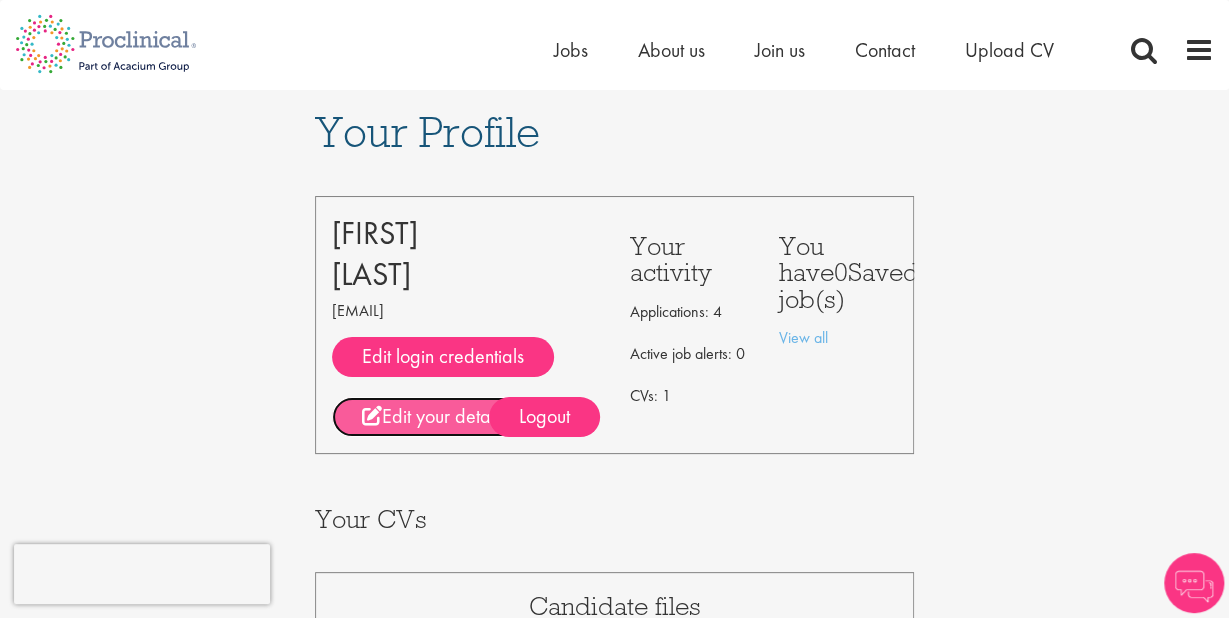 click on "Edit your details" at bounding box center [434, 417] 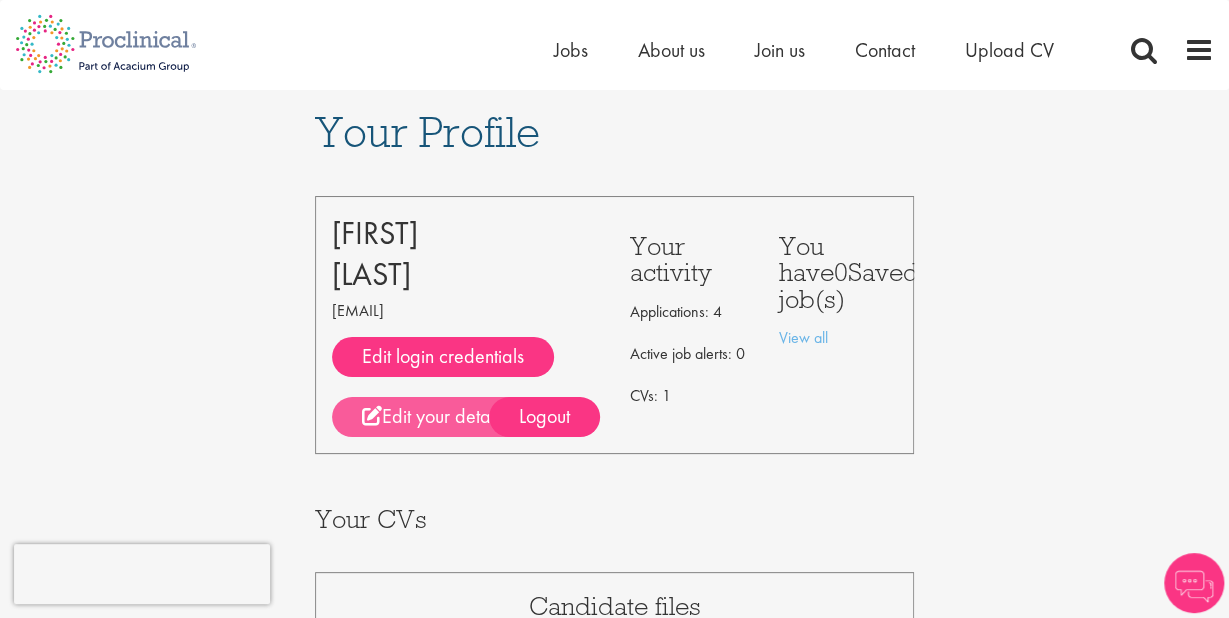 type on "Dear Proclinical Team
I`m currently actively searching for a new job opportunity within Global/Regional Medical Affairs.
I would be very interested to know more about the position Senior Director-Global Medical Information& Medical Affairs promoted by Proclinical.
Please find attached my CV for reference.
Sincerely,
Tünde Beres" 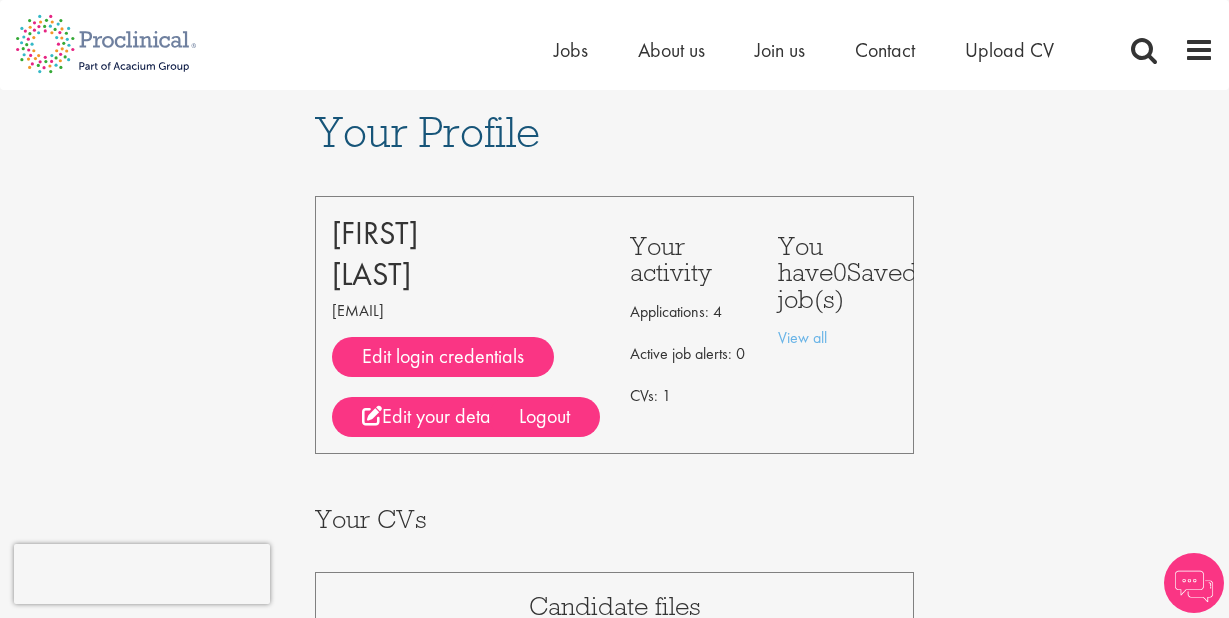 scroll, scrollTop: 0, scrollLeft: 0, axis: both 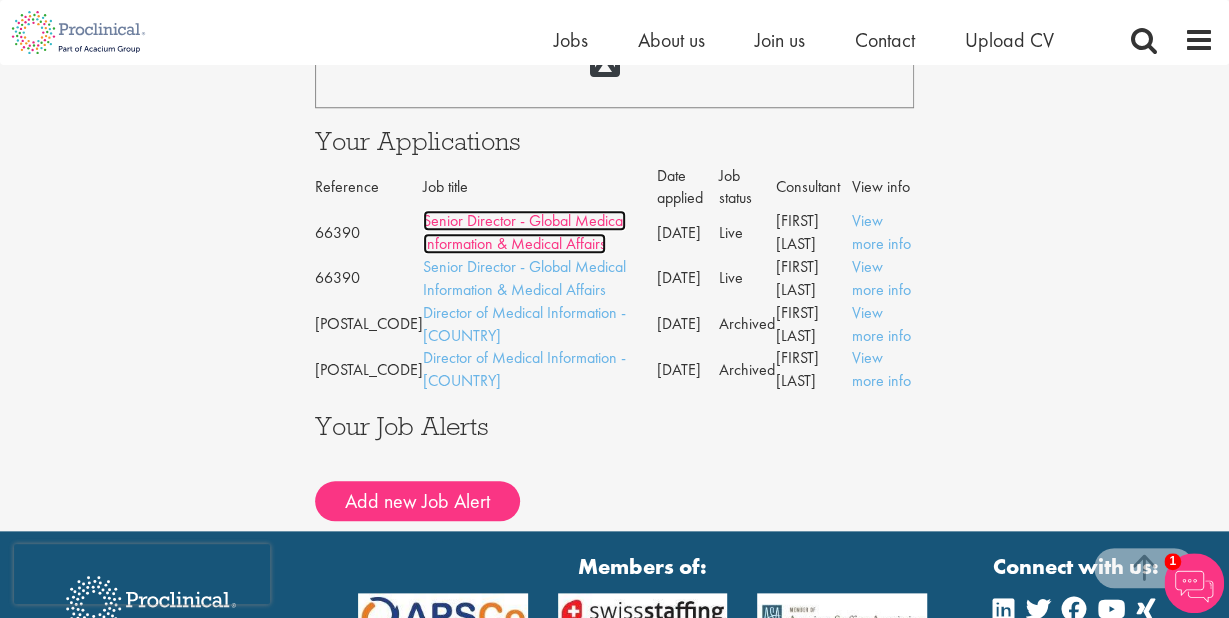 click on "Senior Director - Global Medical Information & Medical Affairs" at bounding box center (524, 232) 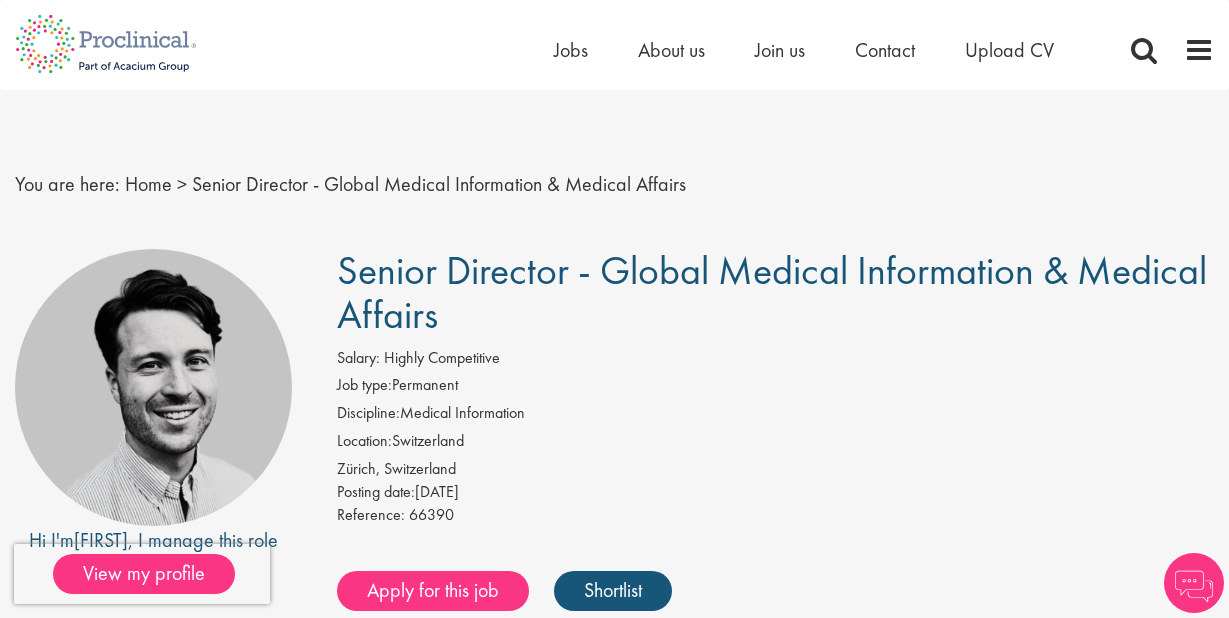 scroll, scrollTop: 0, scrollLeft: 0, axis: both 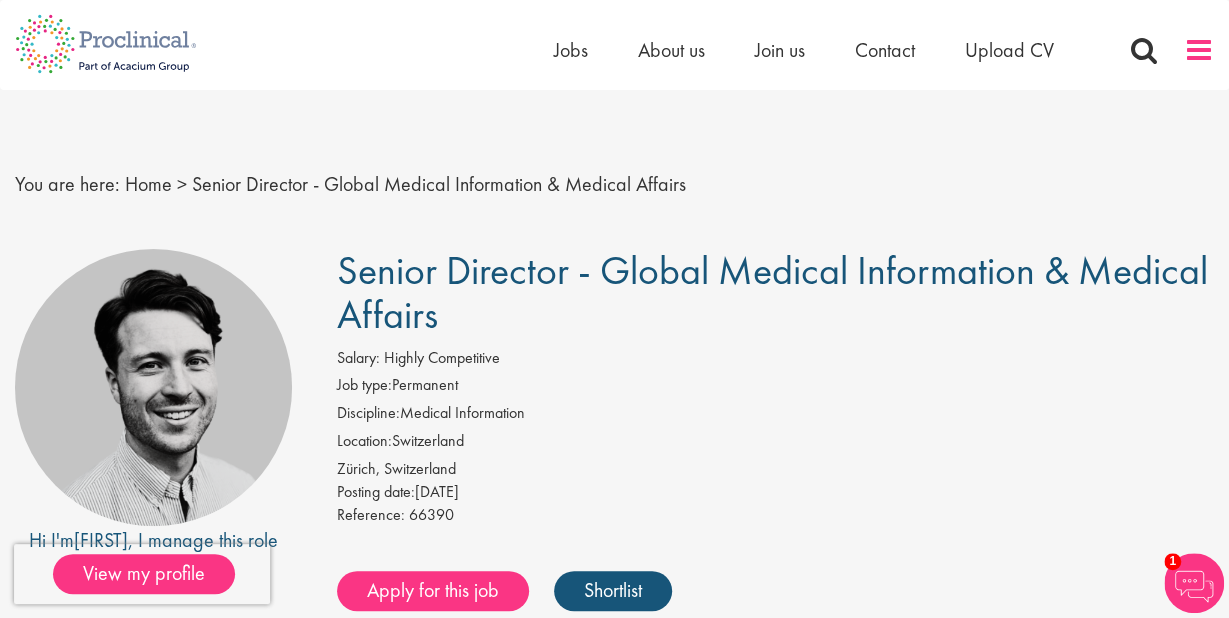 click at bounding box center [1199, 50] 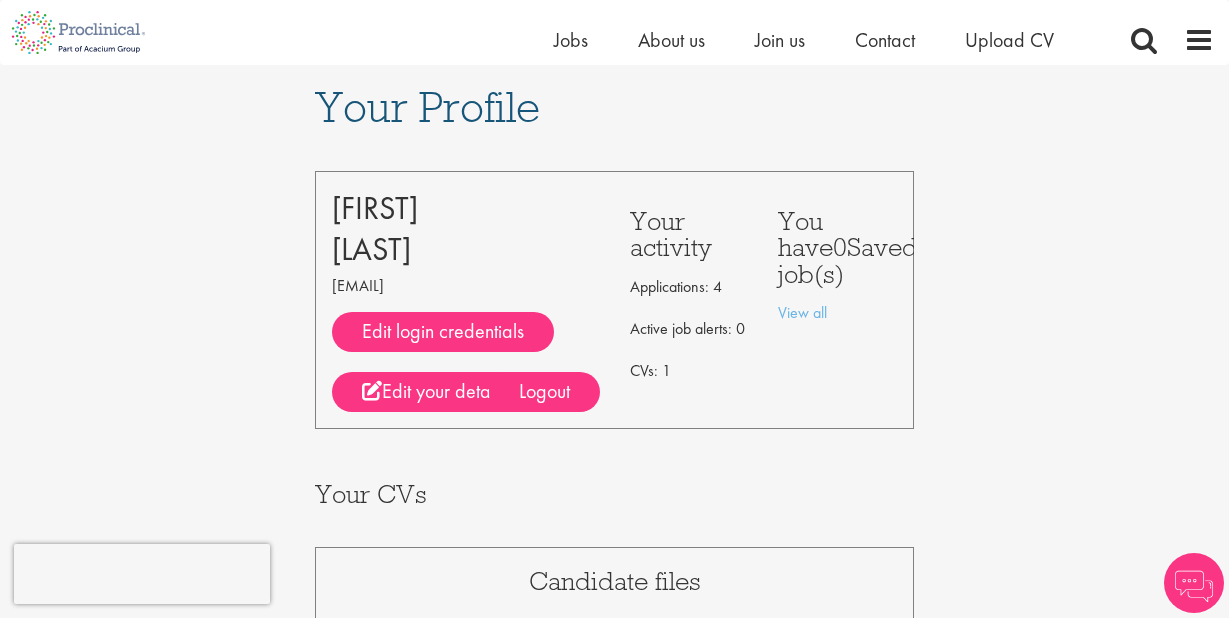 scroll, scrollTop: 844, scrollLeft: 0, axis: vertical 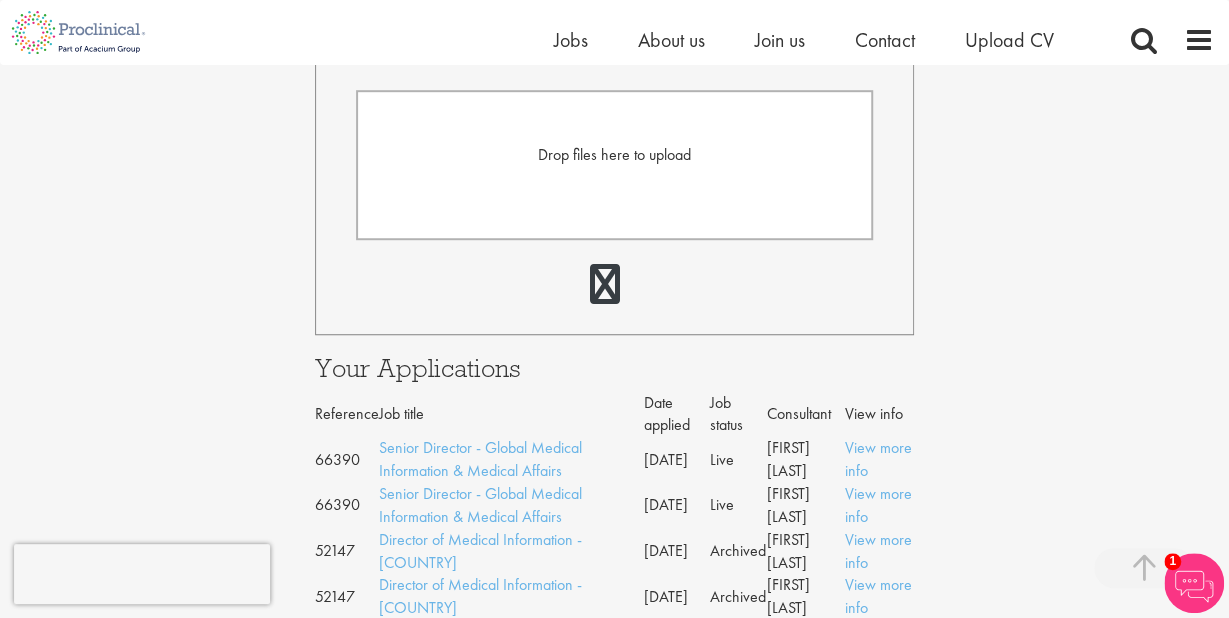 click on "Drop files here to upload" at bounding box center (614, 154) 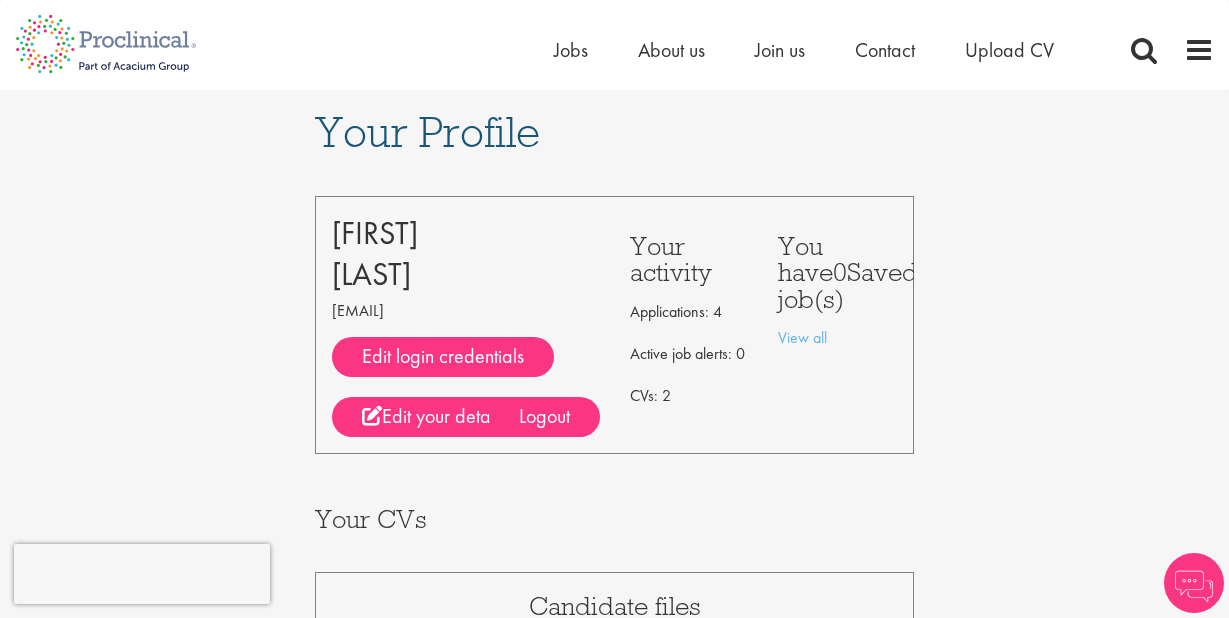 scroll, scrollTop: 0, scrollLeft: 0, axis: both 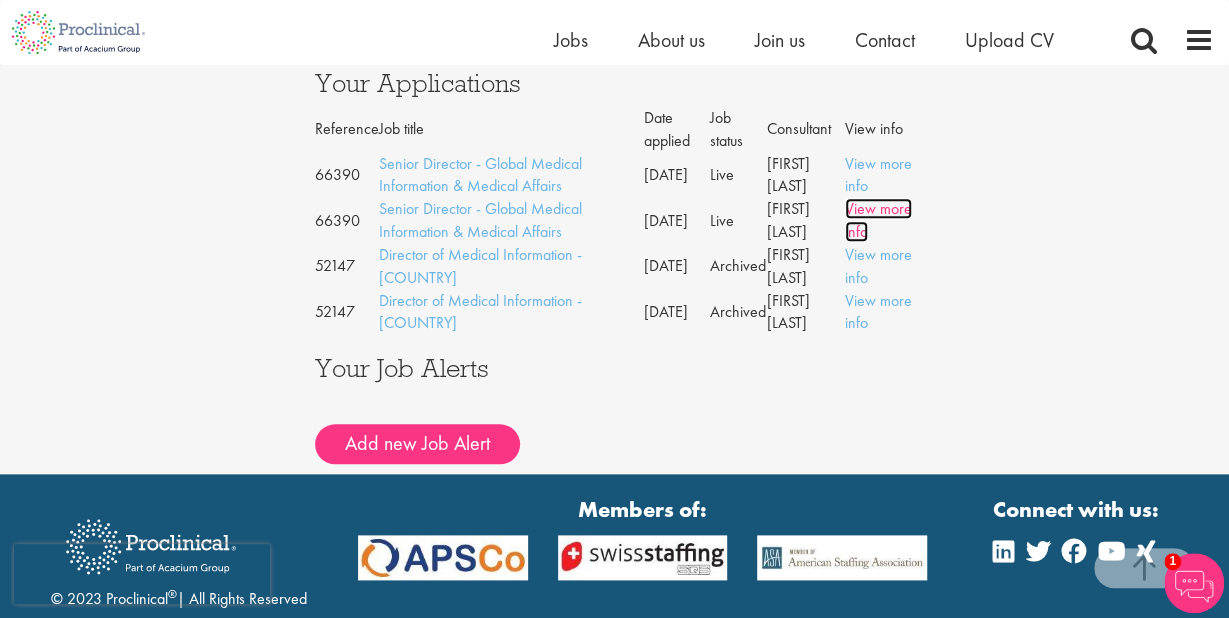 click on "View more info" at bounding box center (878, 220) 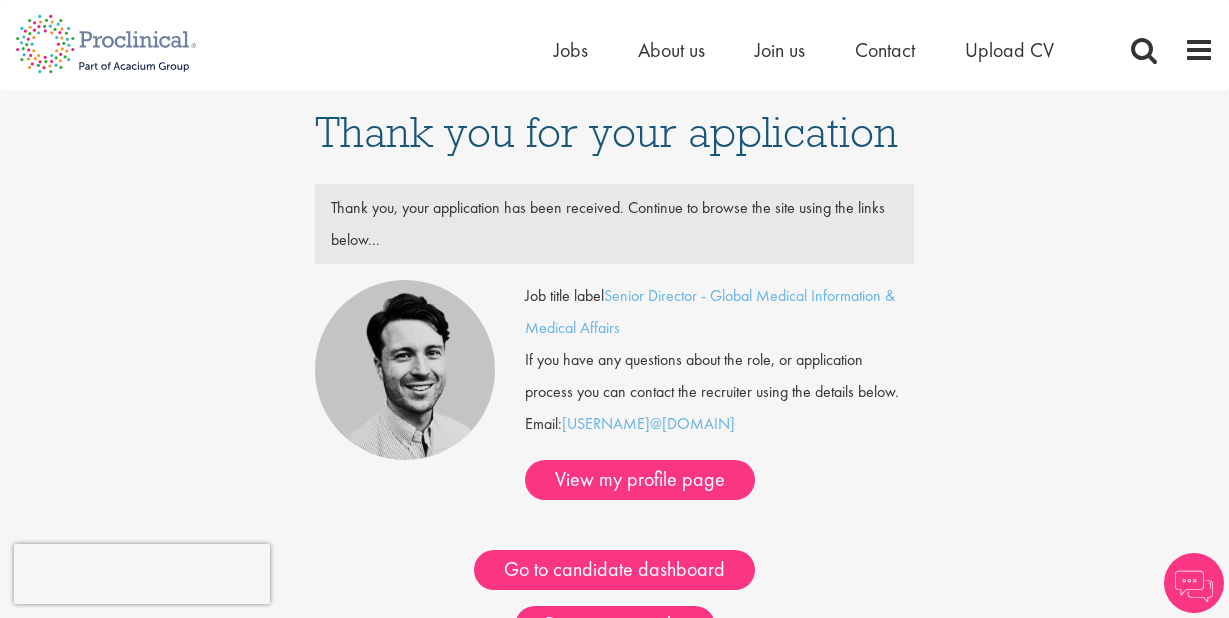 scroll, scrollTop: 0, scrollLeft: 0, axis: both 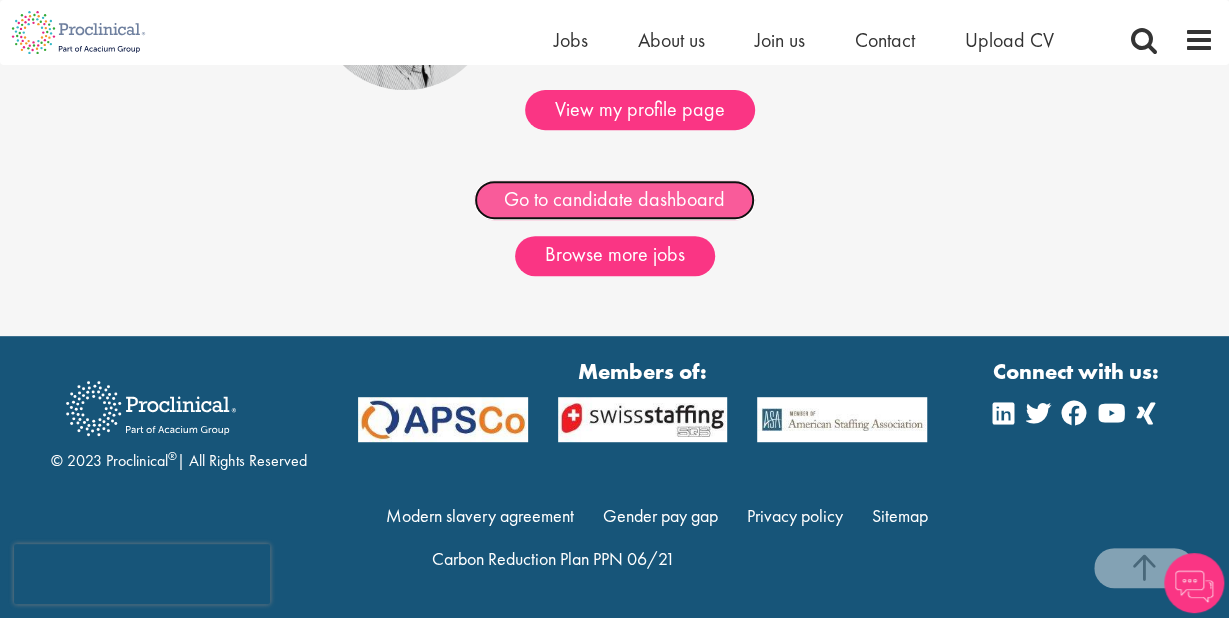 click on "Go to candidate dashboard" at bounding box center [614, 200] 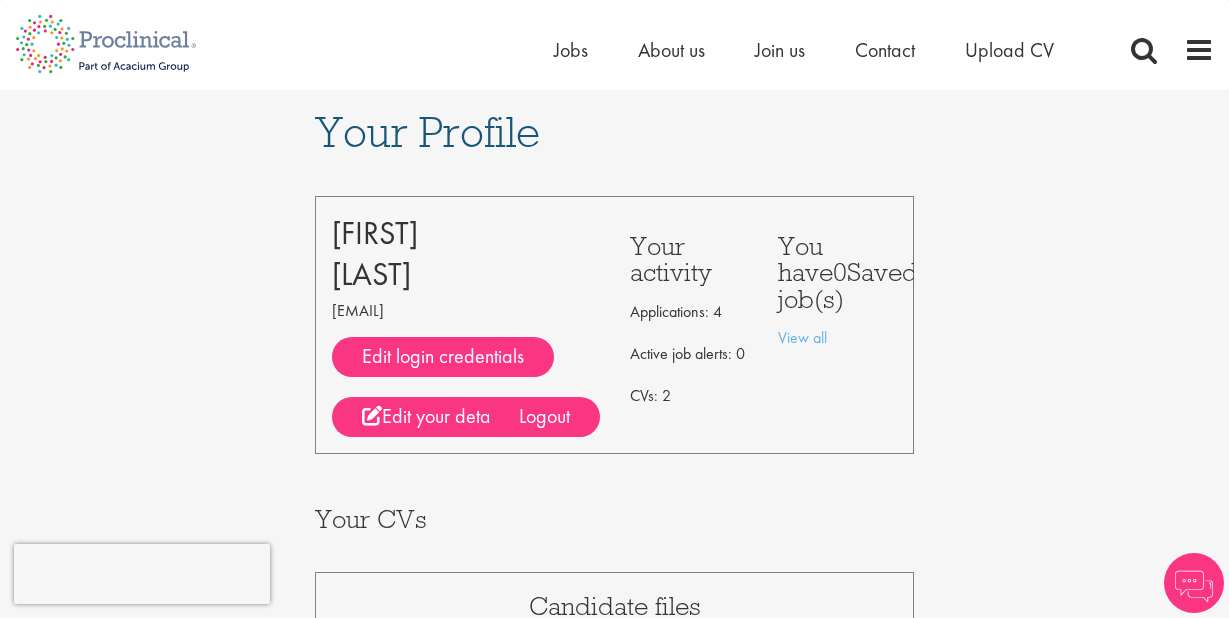 scroll, scrollTop: 0, scrollLeft: 0, axis: both 